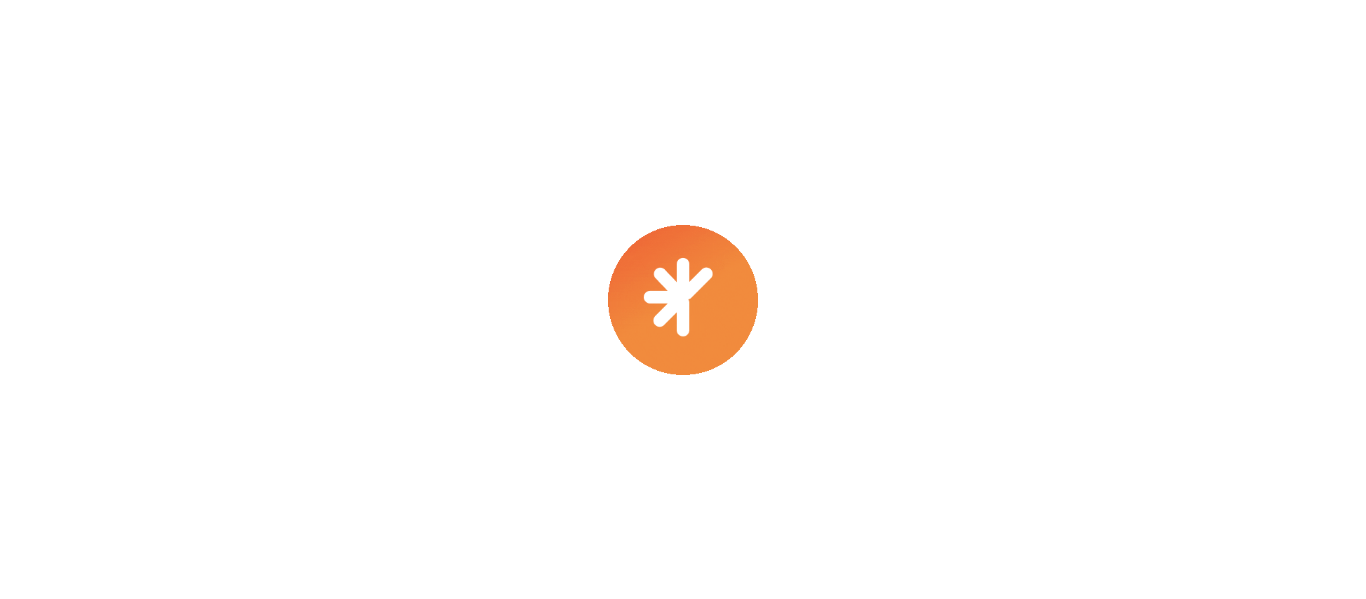 scroll, scrollTop: 0, scrollLeft: 0, axis: both 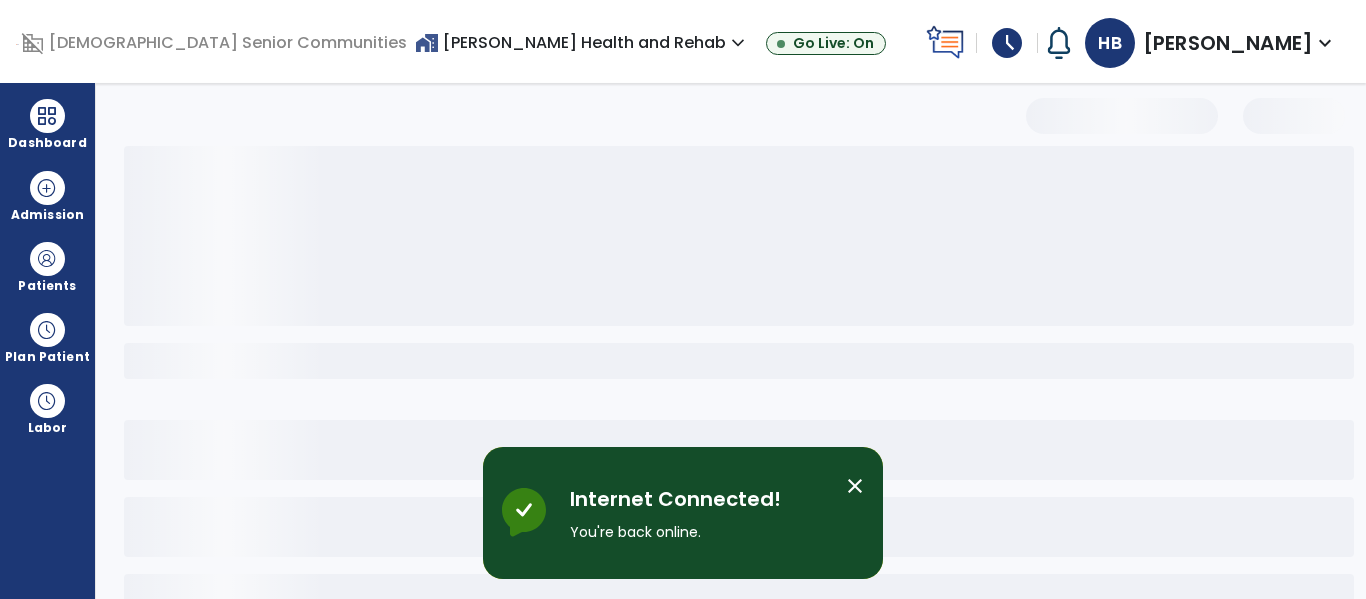 click on "close" at bounding box center [855, 486] 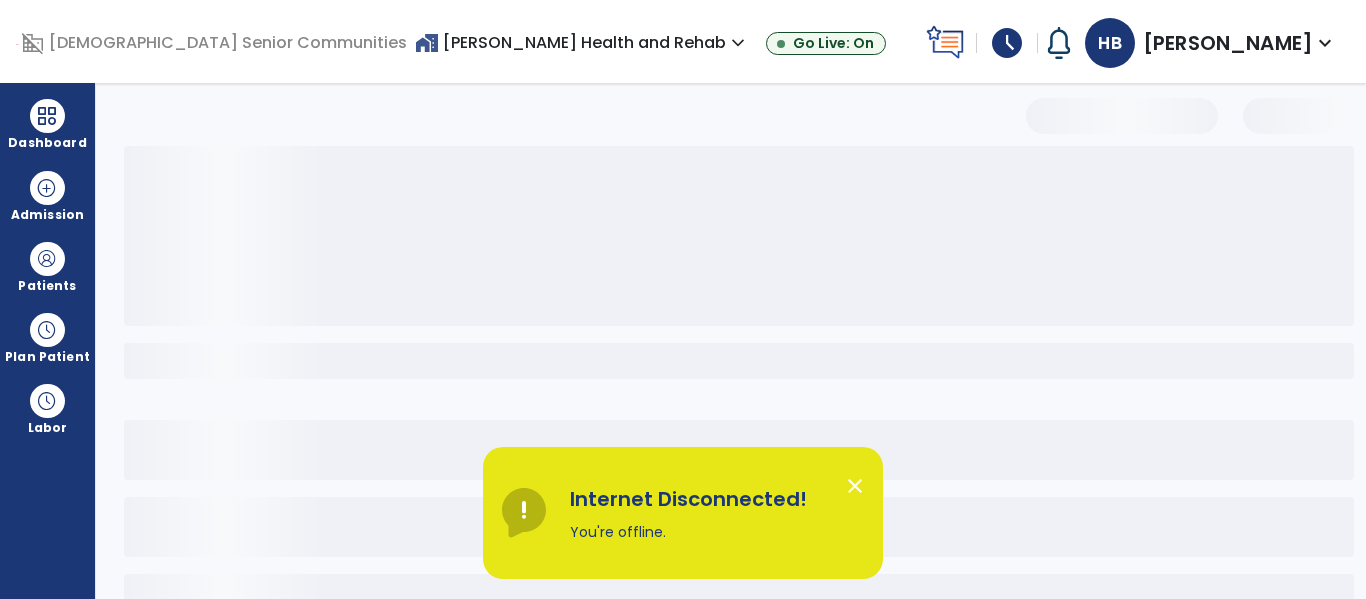 click on "close" at bounding box center [855, 486] 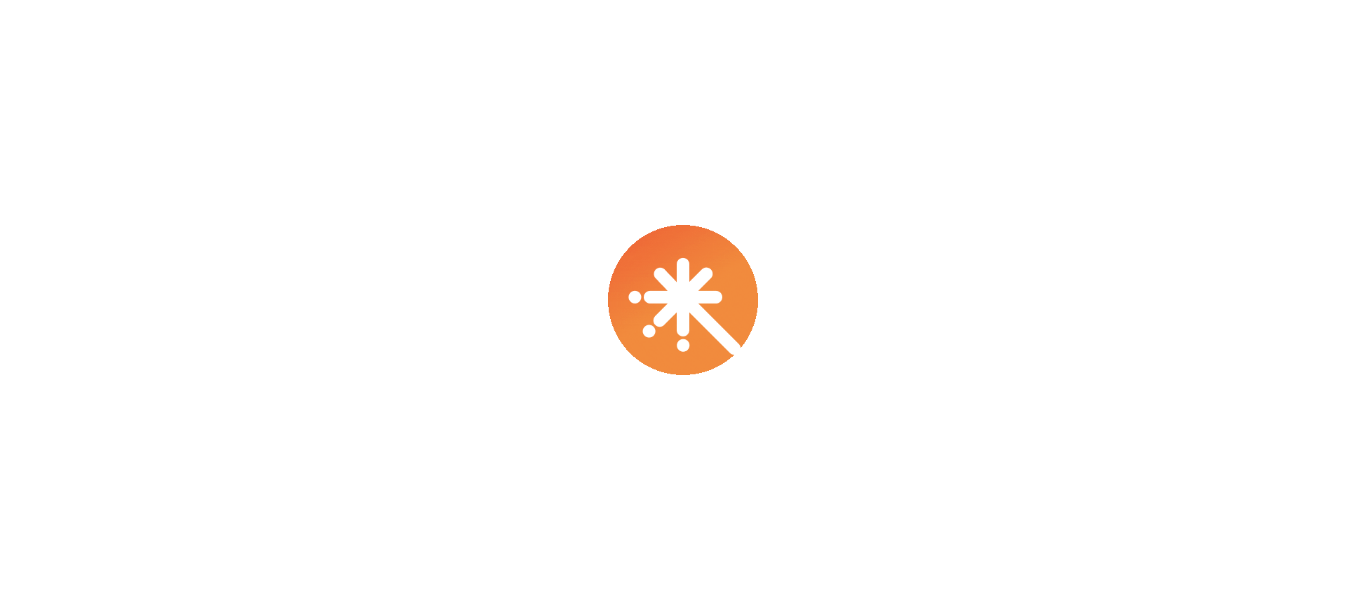 scroll, scrollTop: 0, scrollLeft: 0, axis: both 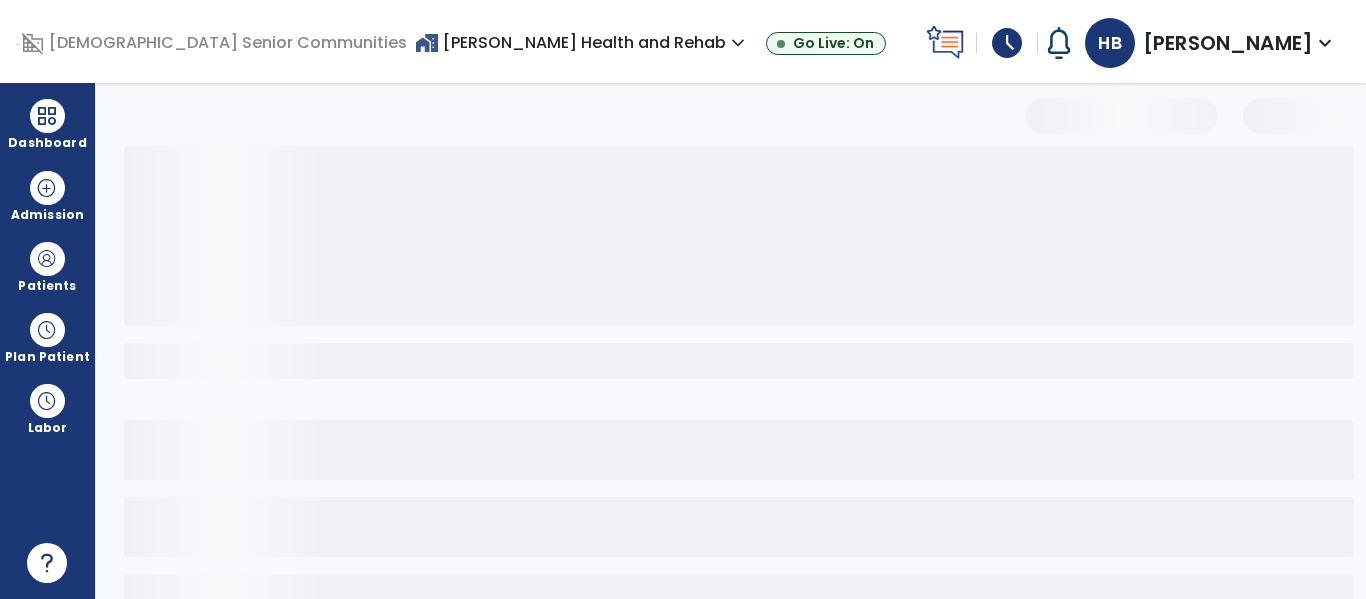 select on "*" 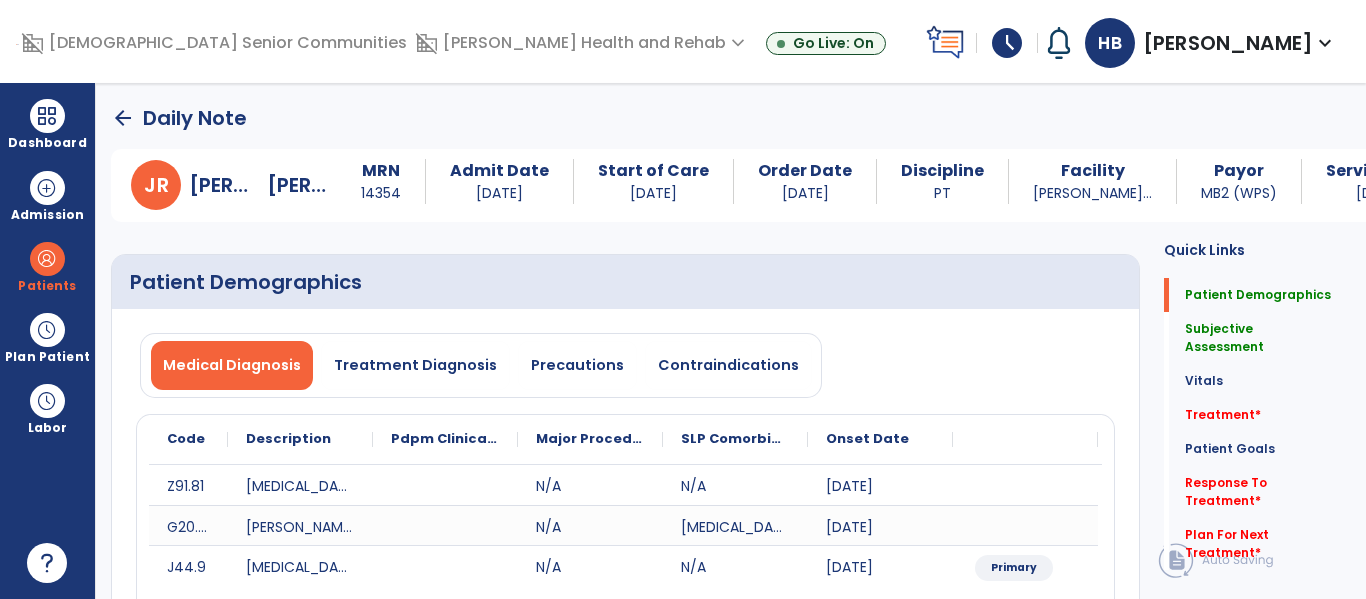 click on "arrow_back" 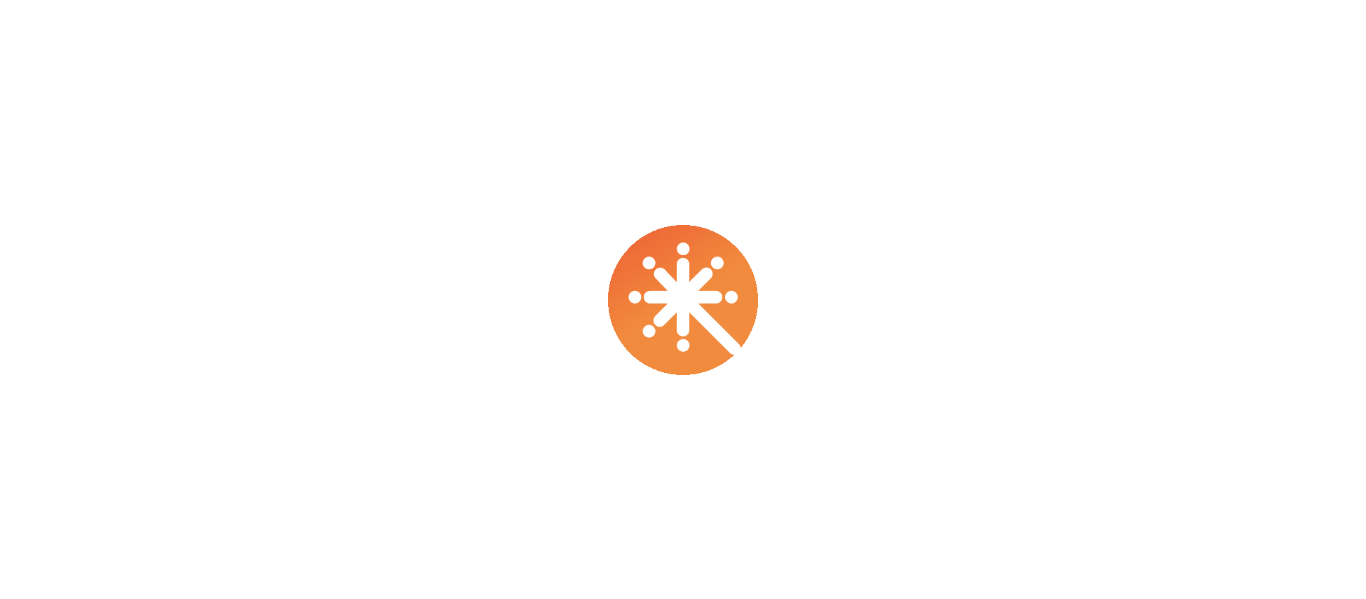 scroll, scrollTop: 0, scrollLeft: 0, axis: both 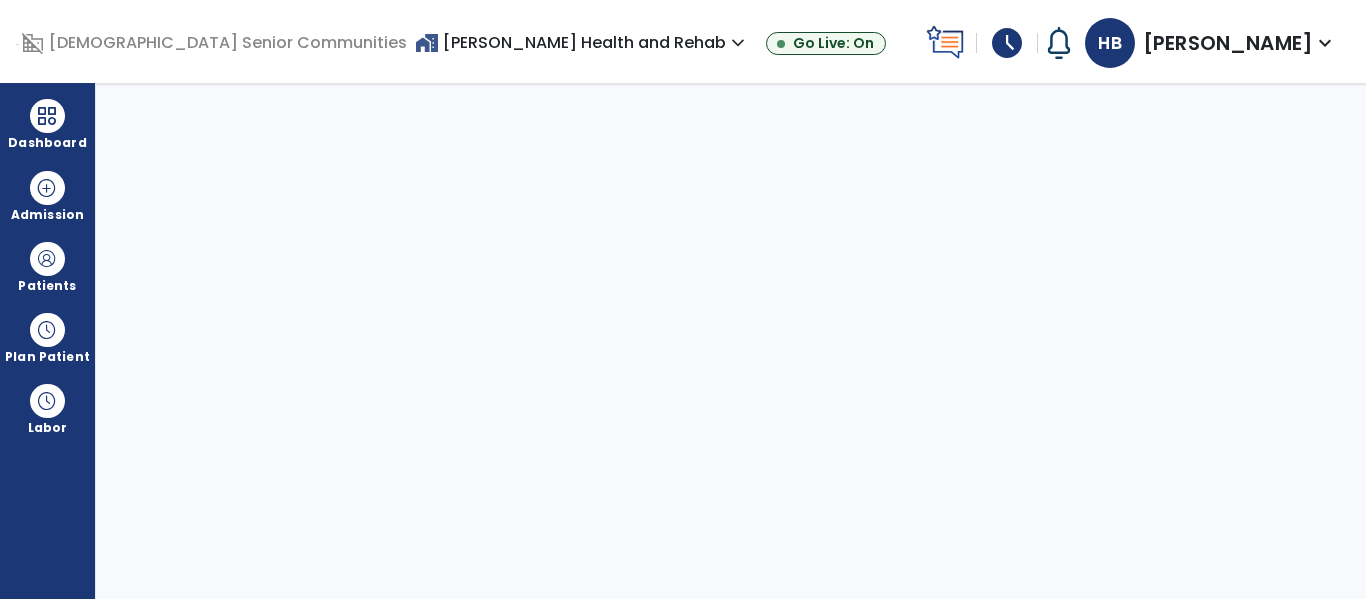 select on "****" 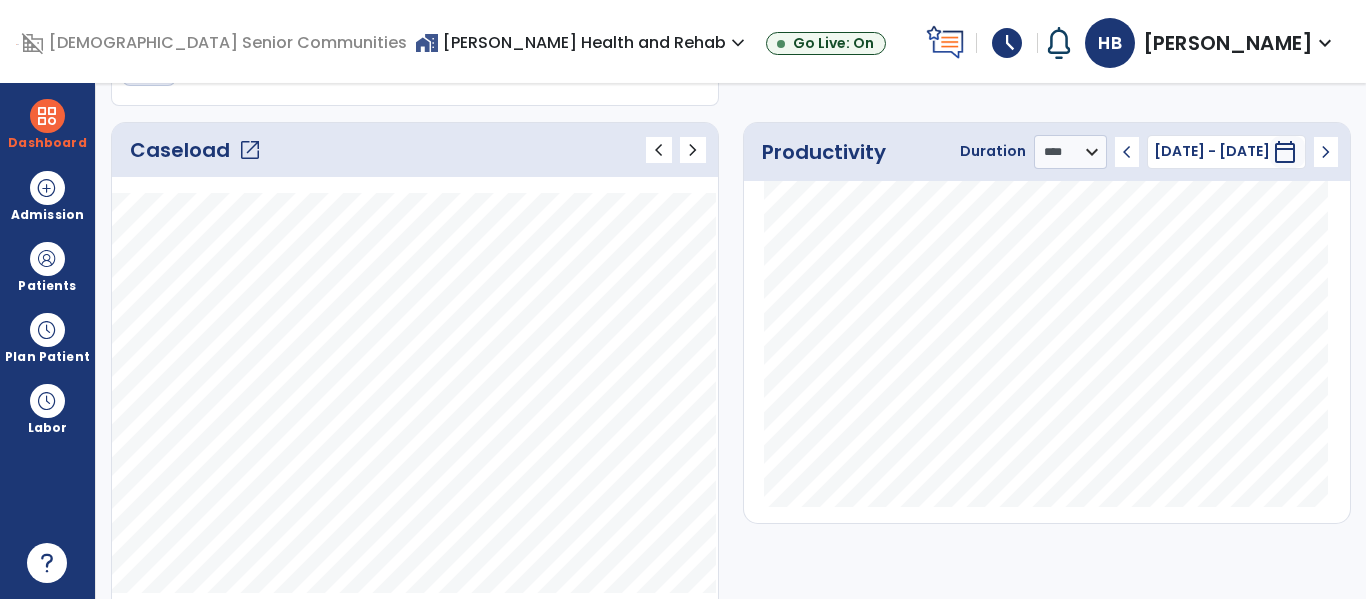 scroll, scrollTop: 247, scrollLeft: 0, axis: vertical 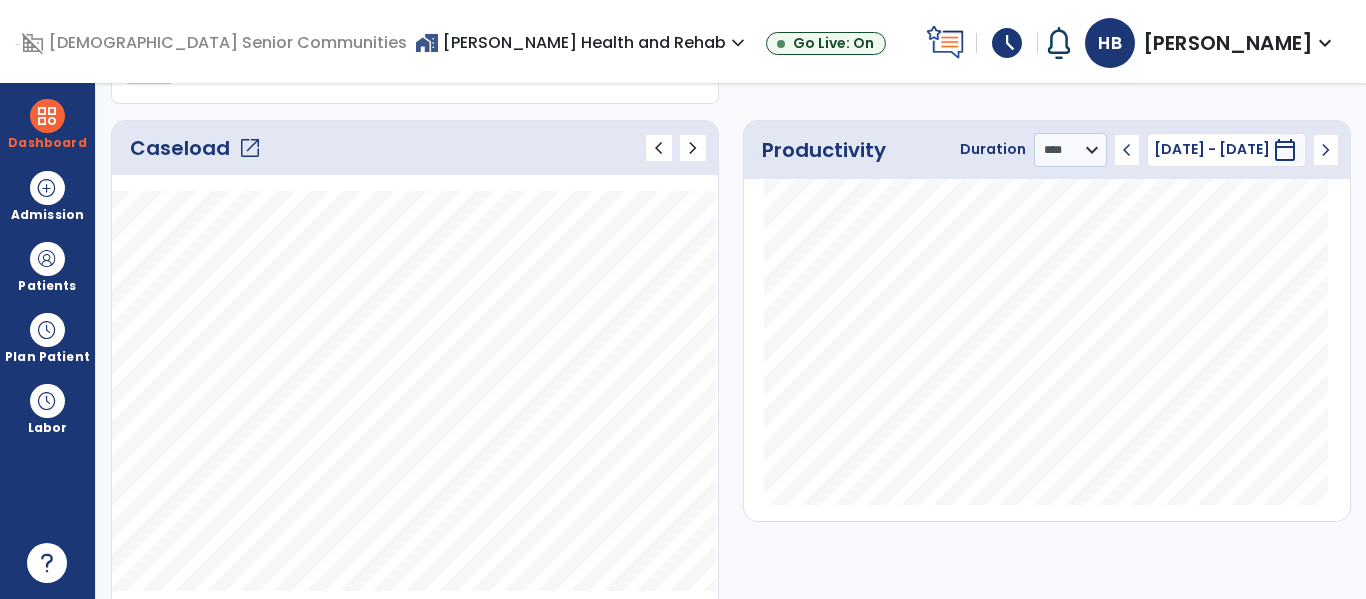 click on "open_in_new" 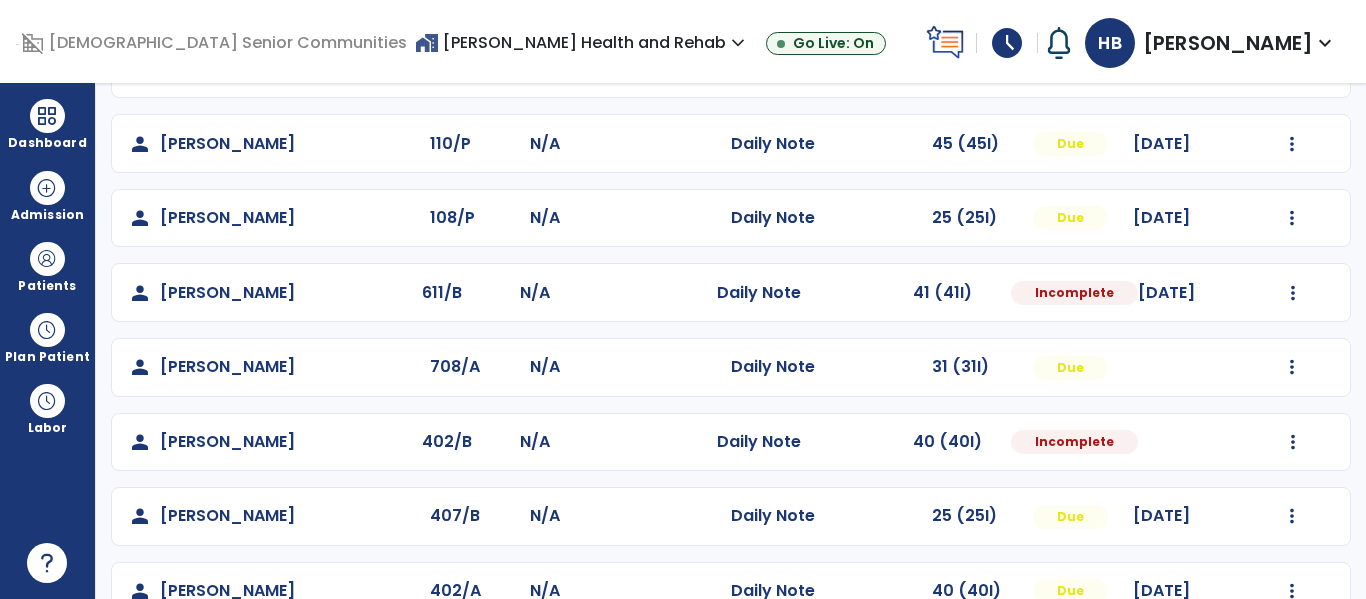 scroll, scrollTop: 338, scrollLeft: 0, axis: vertical 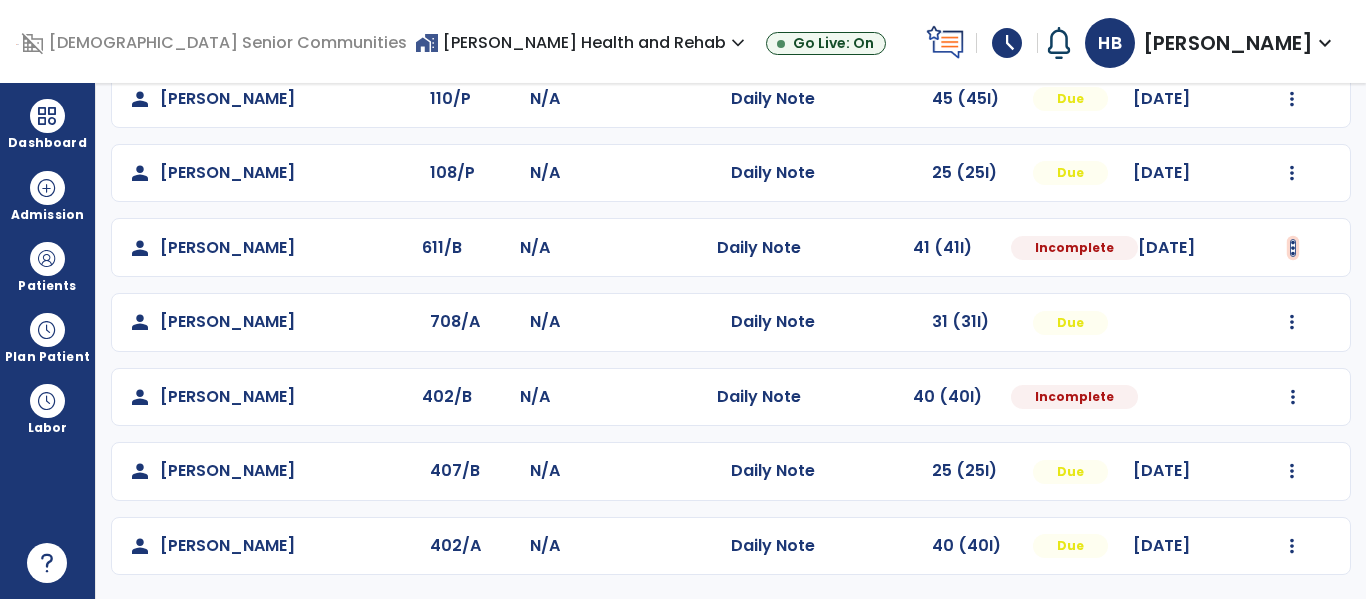 click at bounding box center [1293, 24] 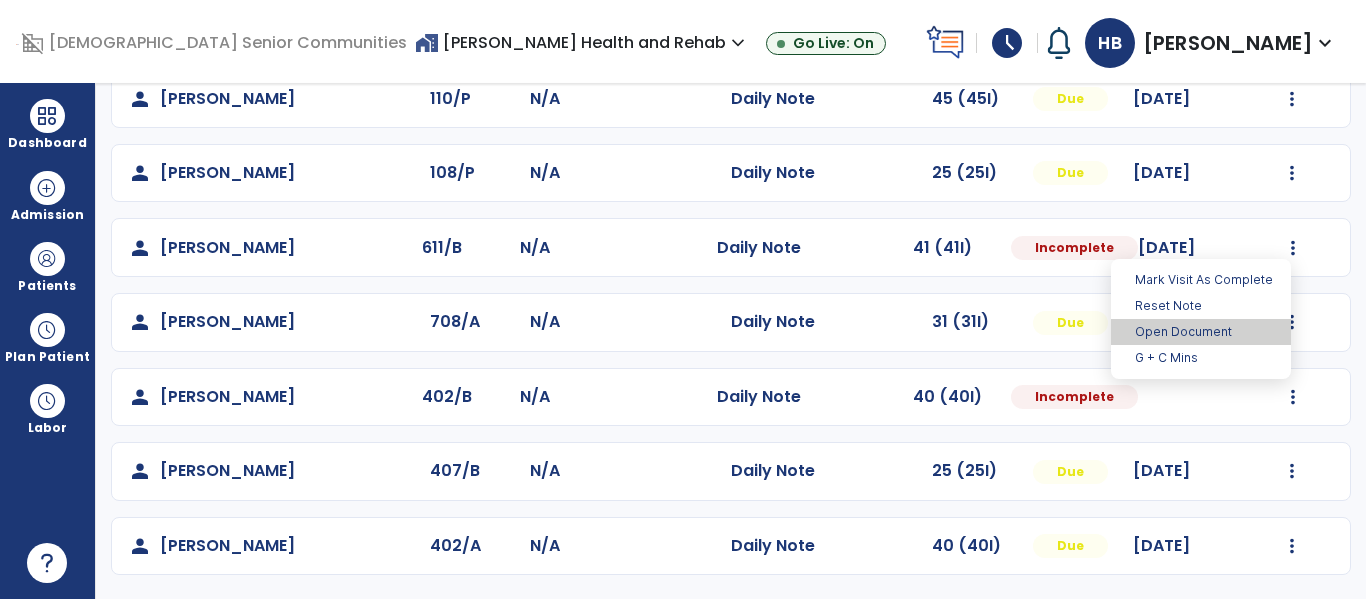 click on "Open Document" at bounding box center (1201, 332) 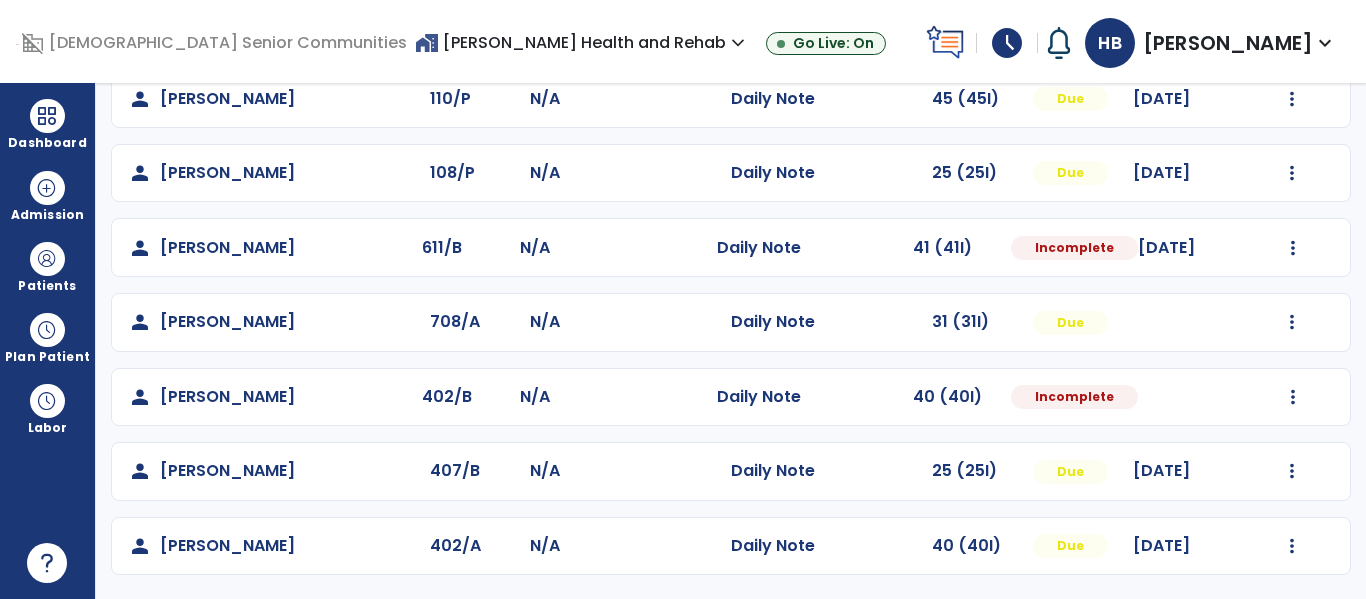 select on "*" 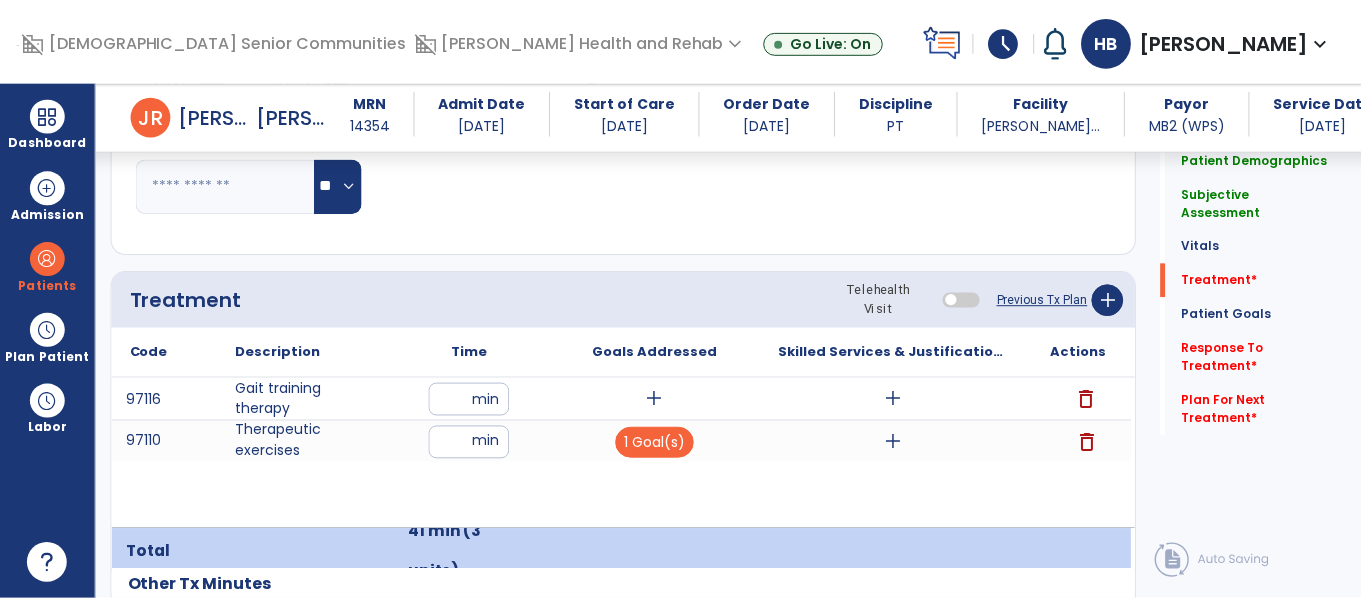 scroll, scrollTop: 1089, scrollLeft: 0, axis: vertical 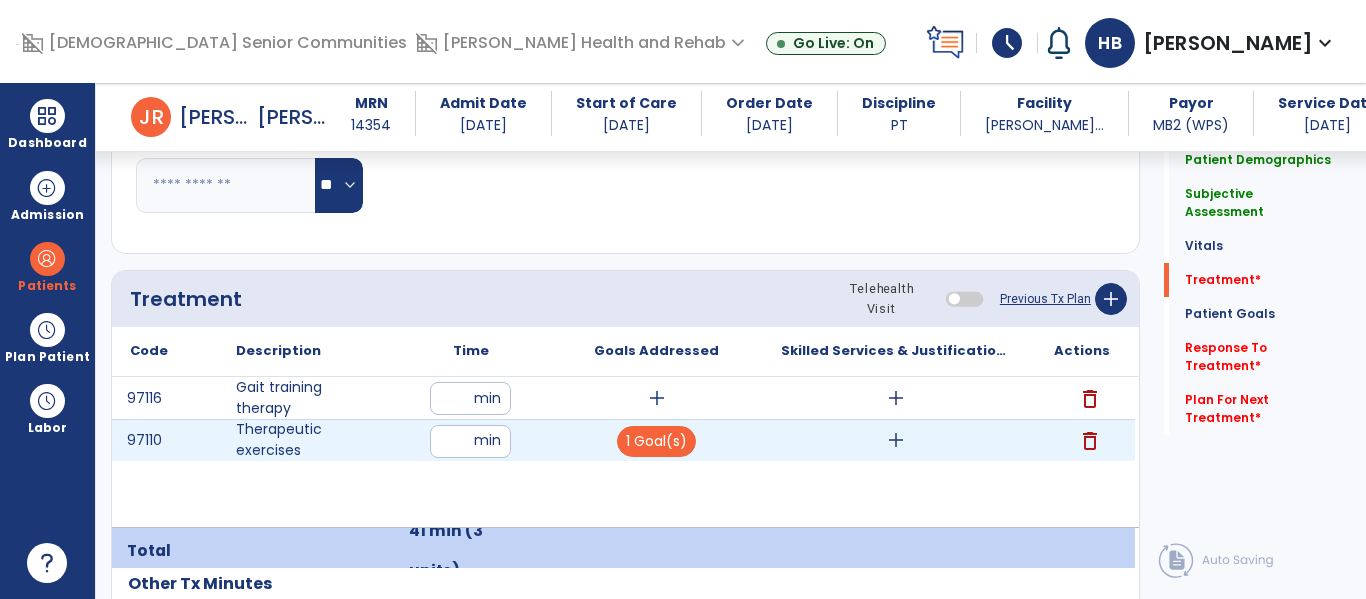 click on "add" at bounding box center [896, 440] 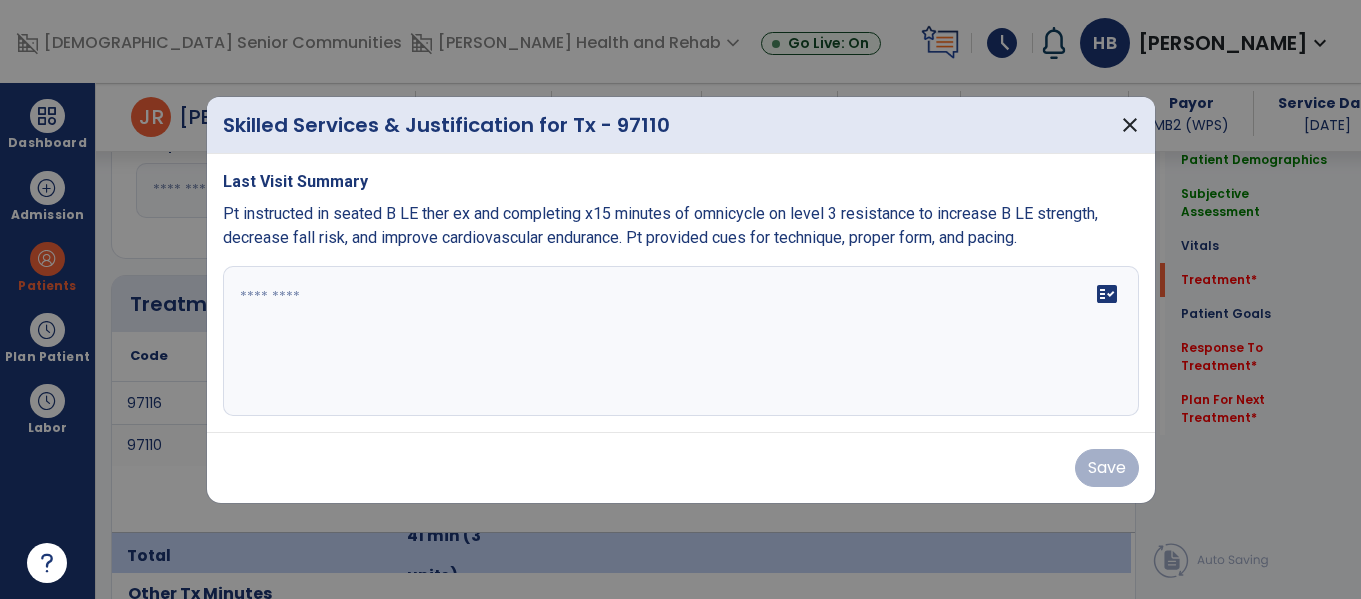 scroll, scrollTop: 1089, scrollLeft: 0, axis: vertical 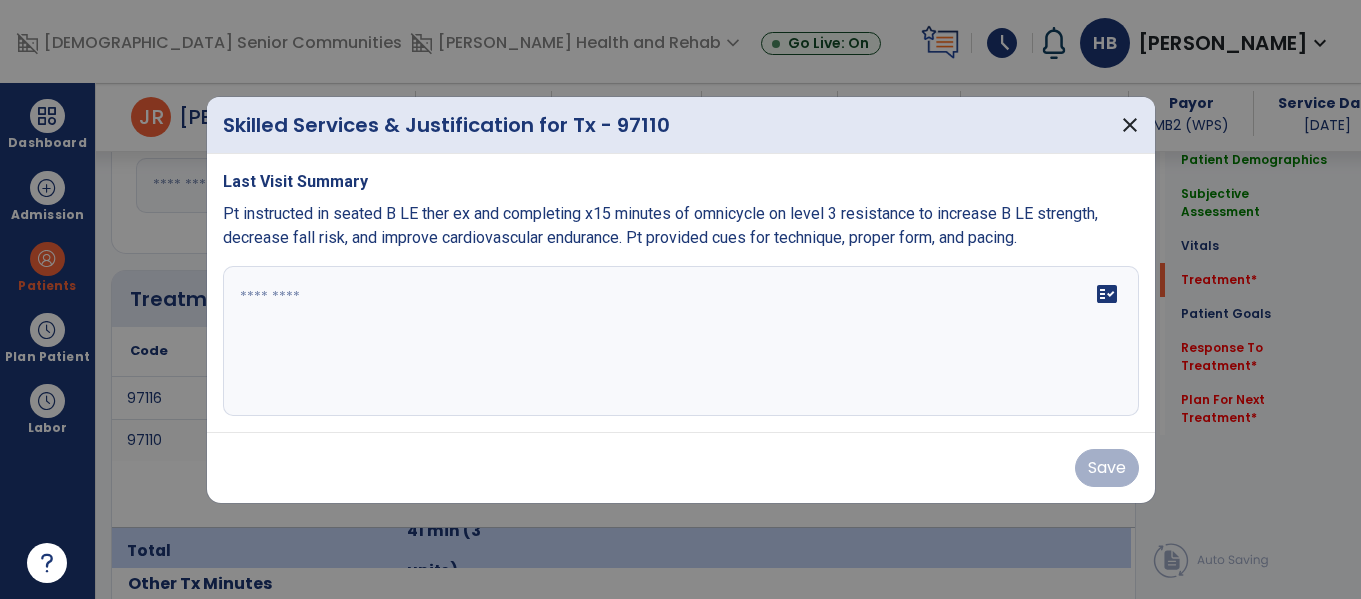 click at bounding box center [681, 341] 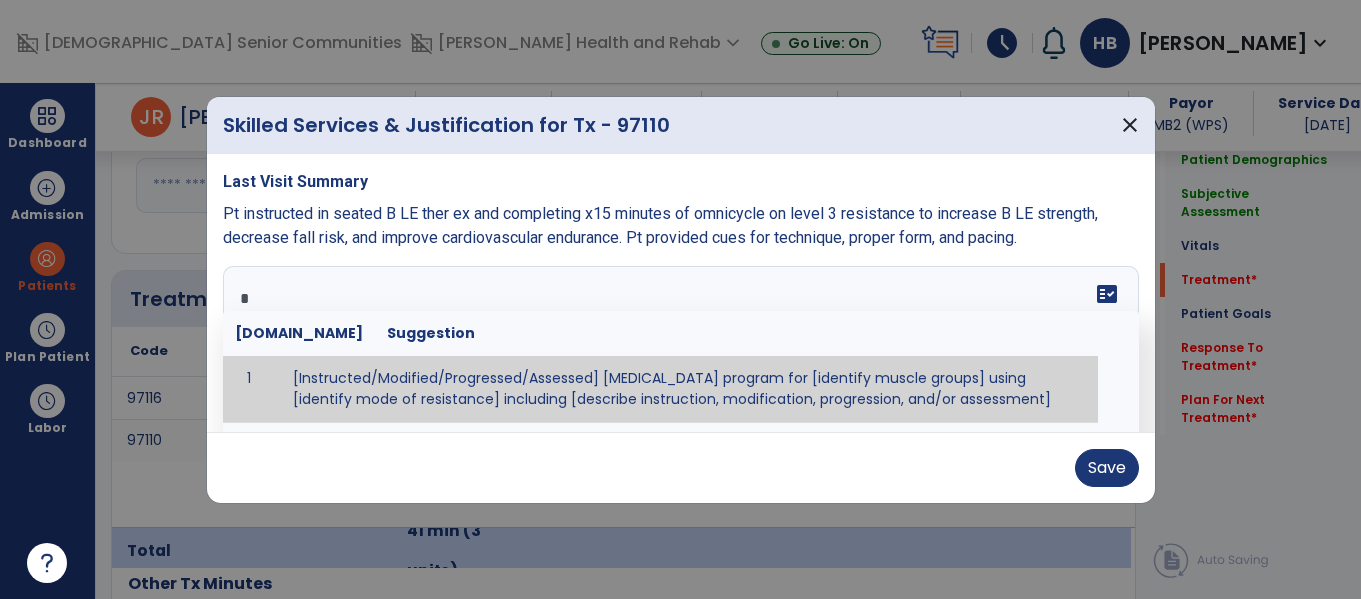 type on "*" 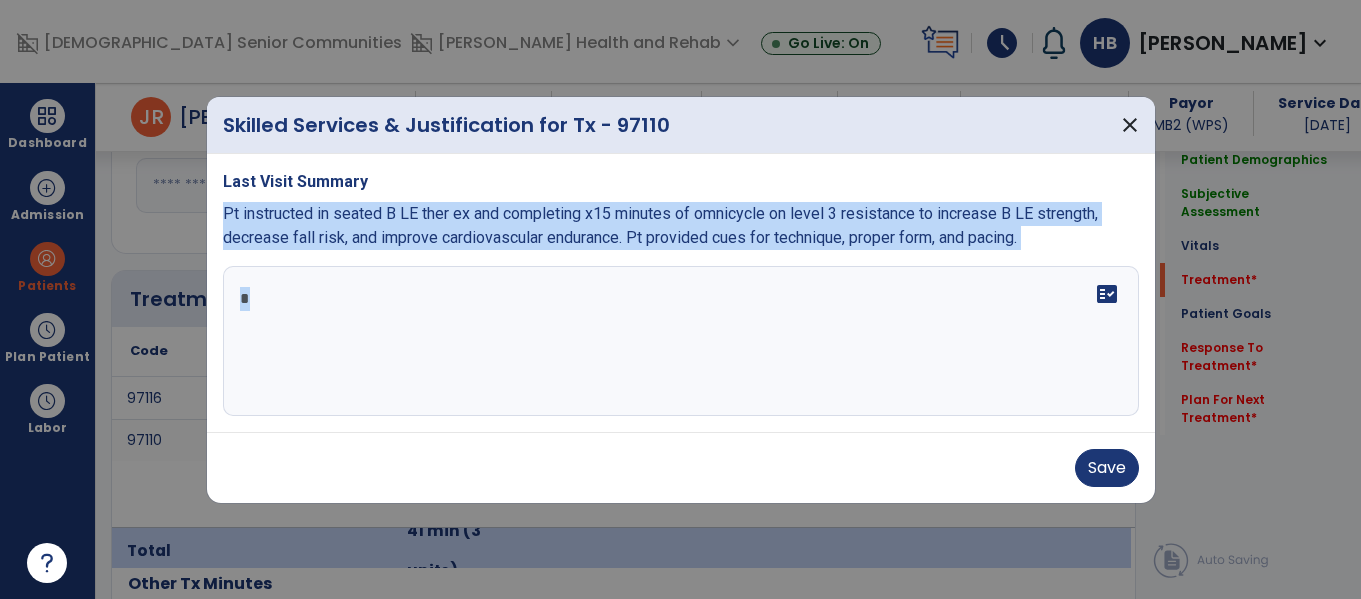 drag, startPoint x: 222, startPoint y: 212, endPoint x: 911, endPoint y: 260, distance: 690.67 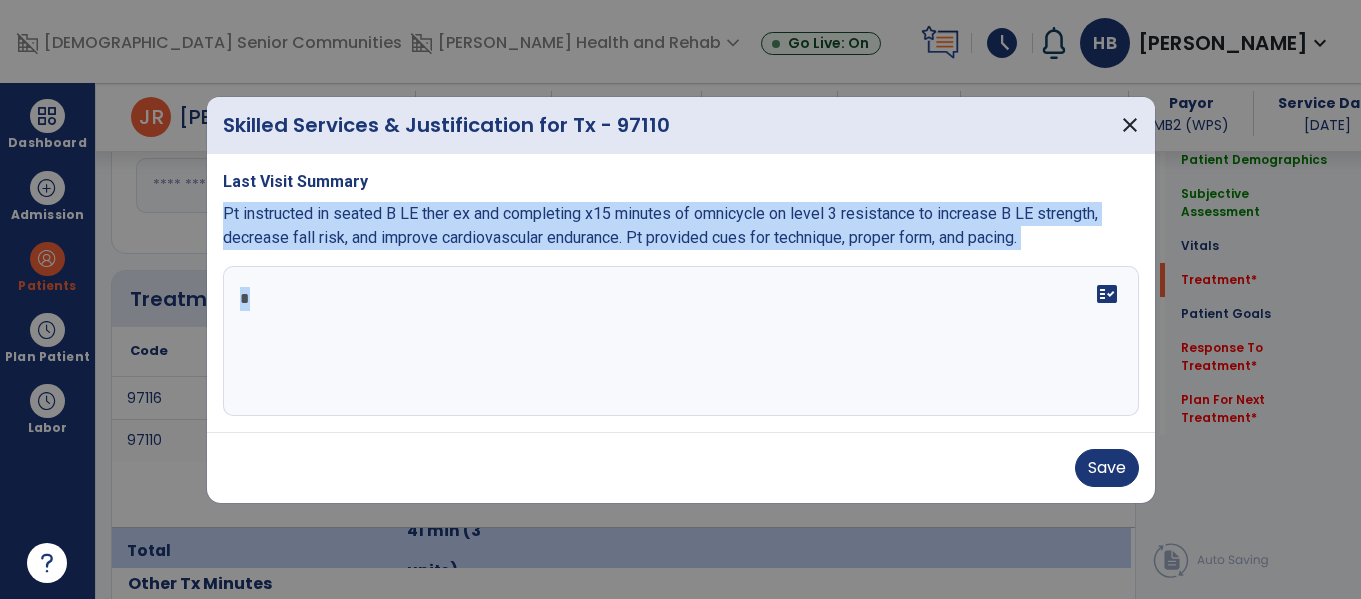 click on "Last Visit Summary Pt instructed in seated B LE ther ex and completing x15 minutes of omnicycle on level 3 resistance to increase B LE strength, decrease fall risk, and improve cardiovascular endurance. Pt provided cues for technique, proper form, and pacing.
P *  fact_check" at bounding box center (681, 293) 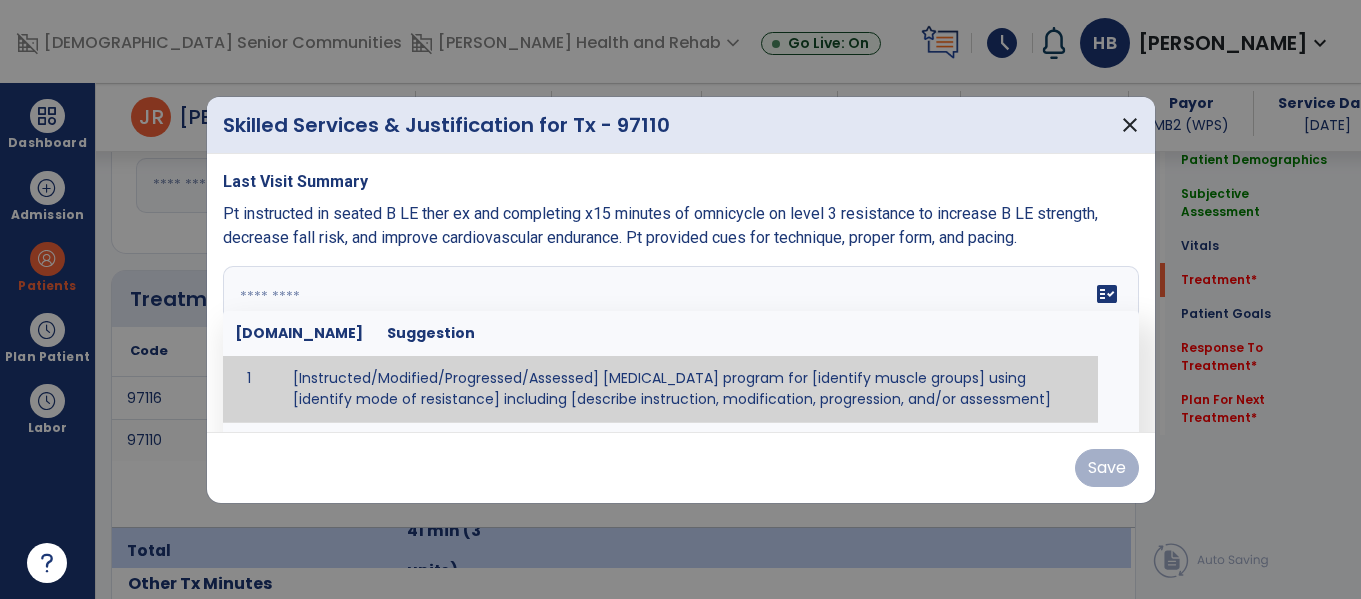 paste on "**********" 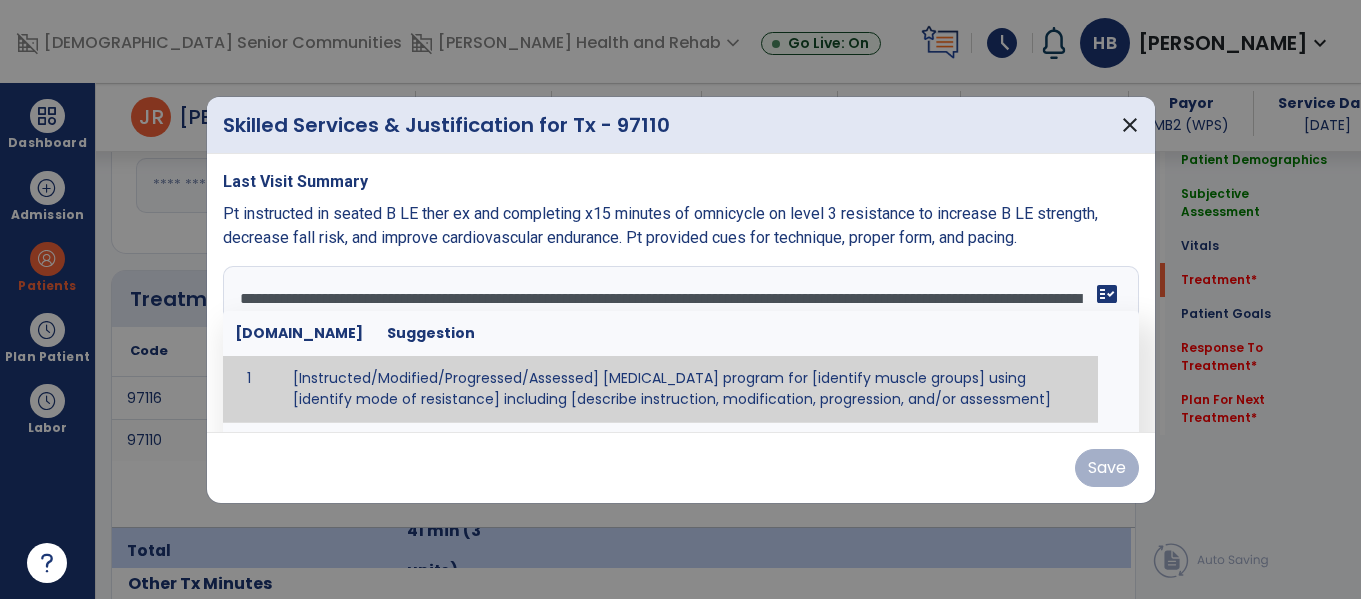 scroll, scrollTop: 40, scrollLeft: 0, axis: vertical 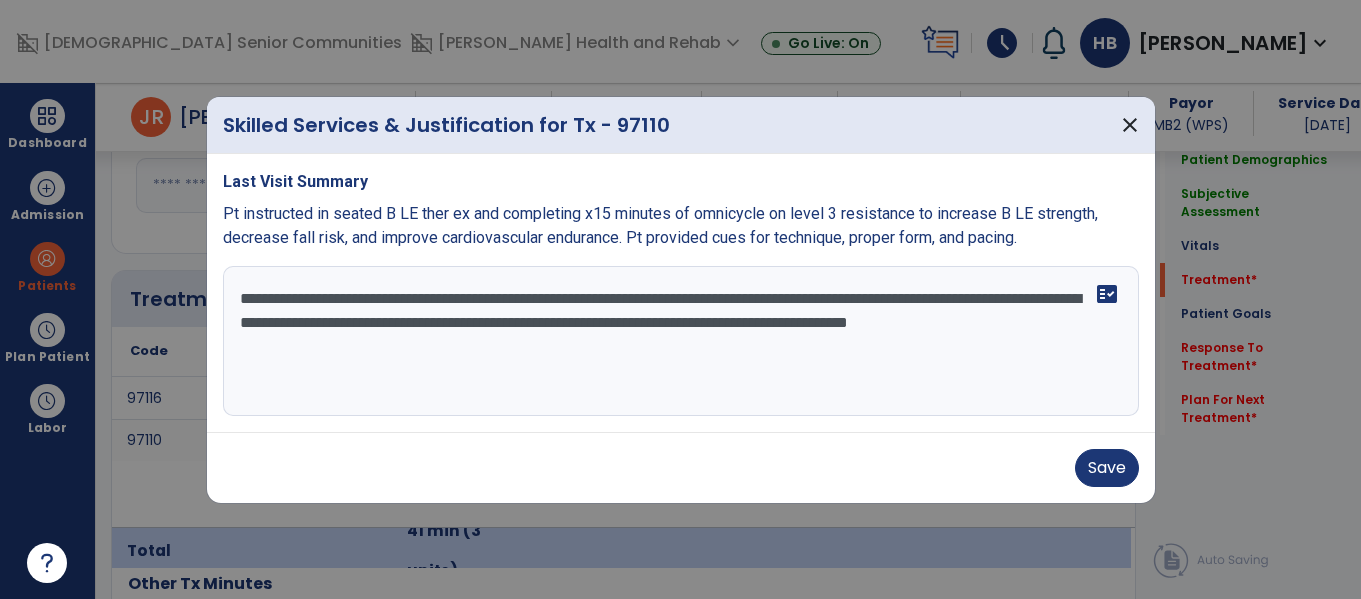 drag, startPoint x: 555, startPoint y: 301, endPoint x: 259, endPoint y: 286, distance: 296.37982 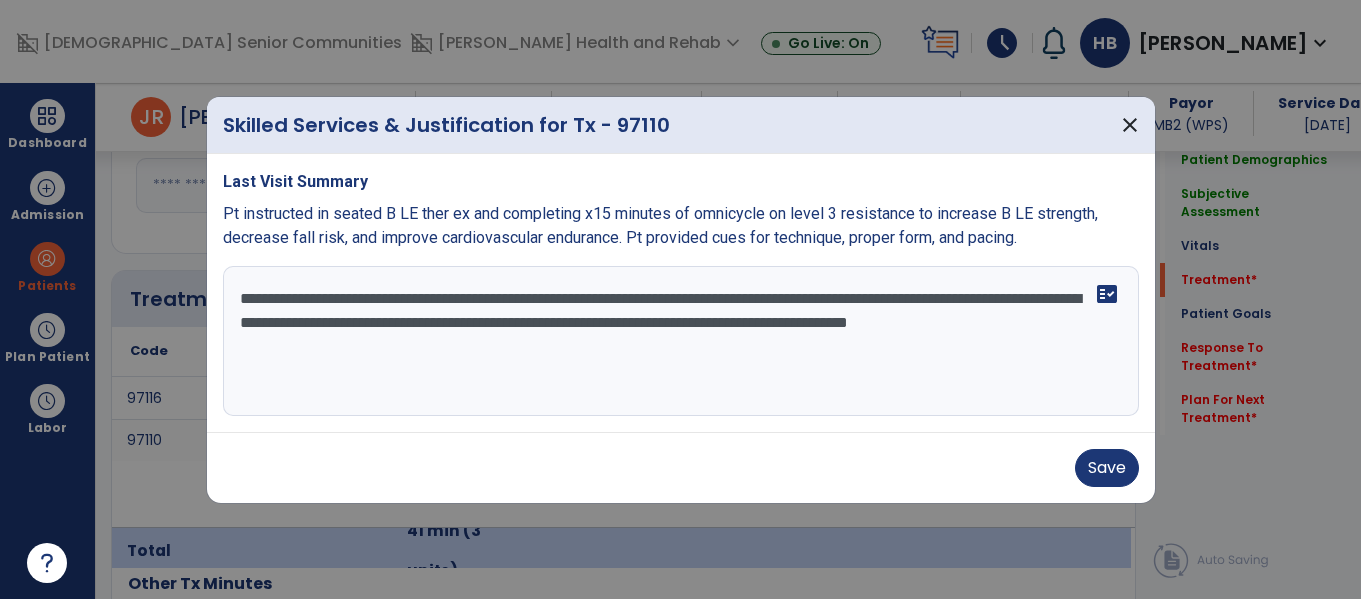 click on "**********" at bounding box center (681, 341) 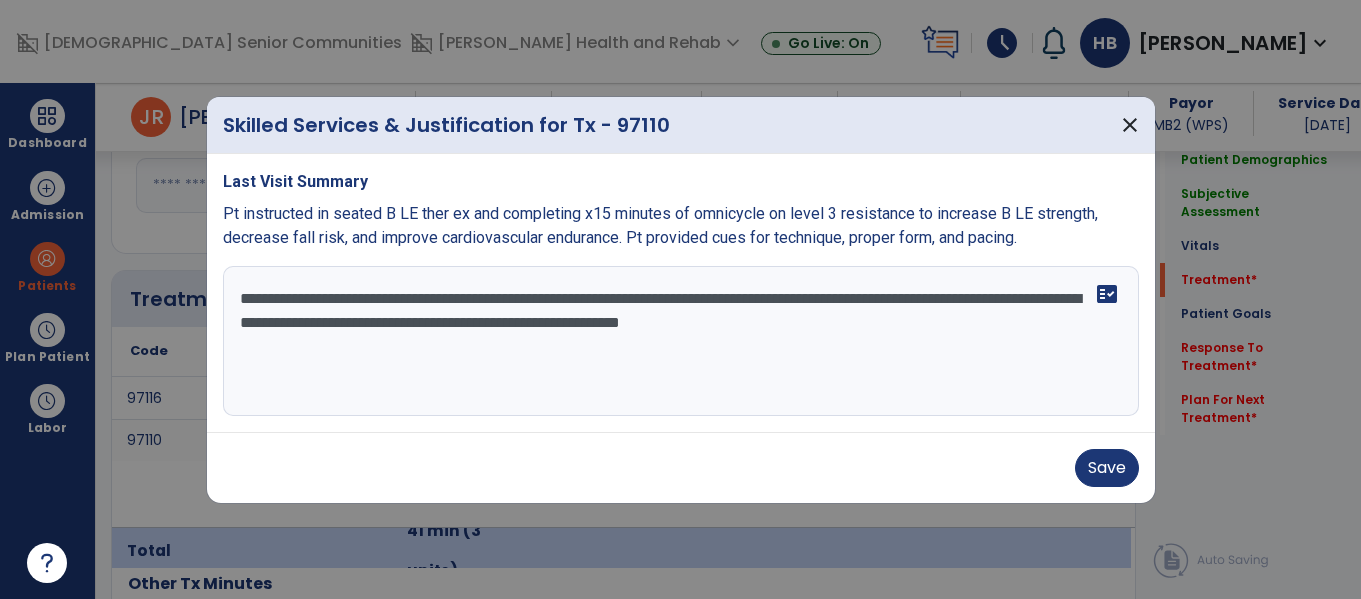 click on "**********" at bounding box center (681, 341) 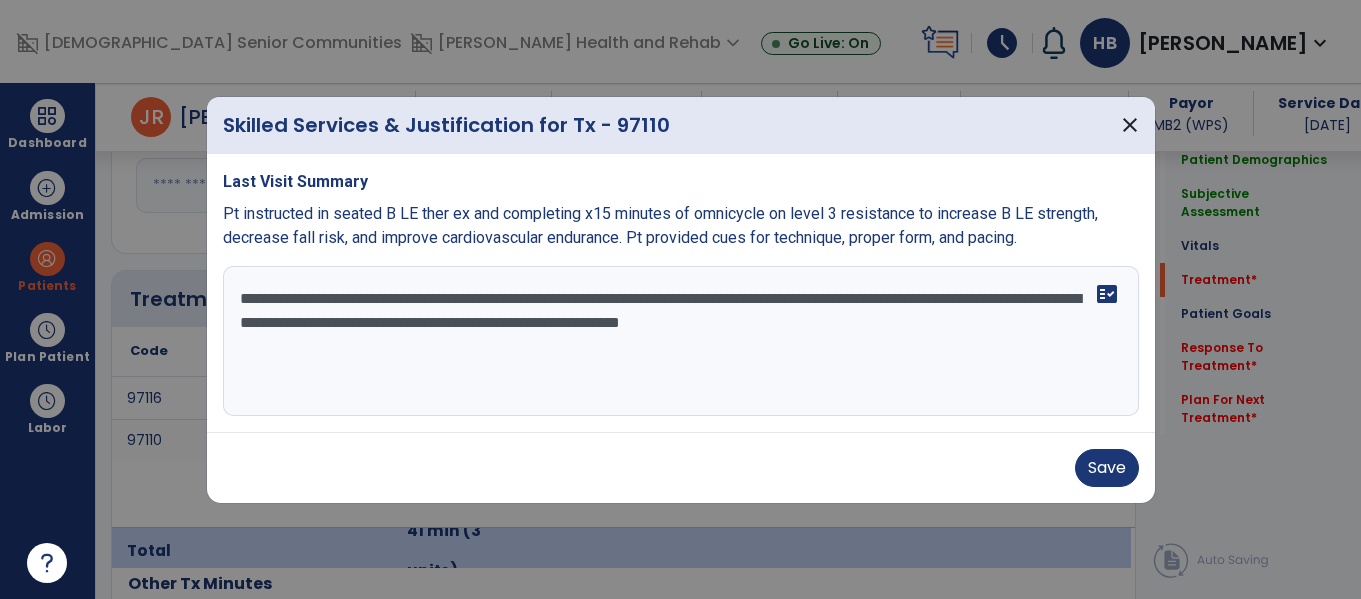 click on "**********" at bounding box center (681, 341) 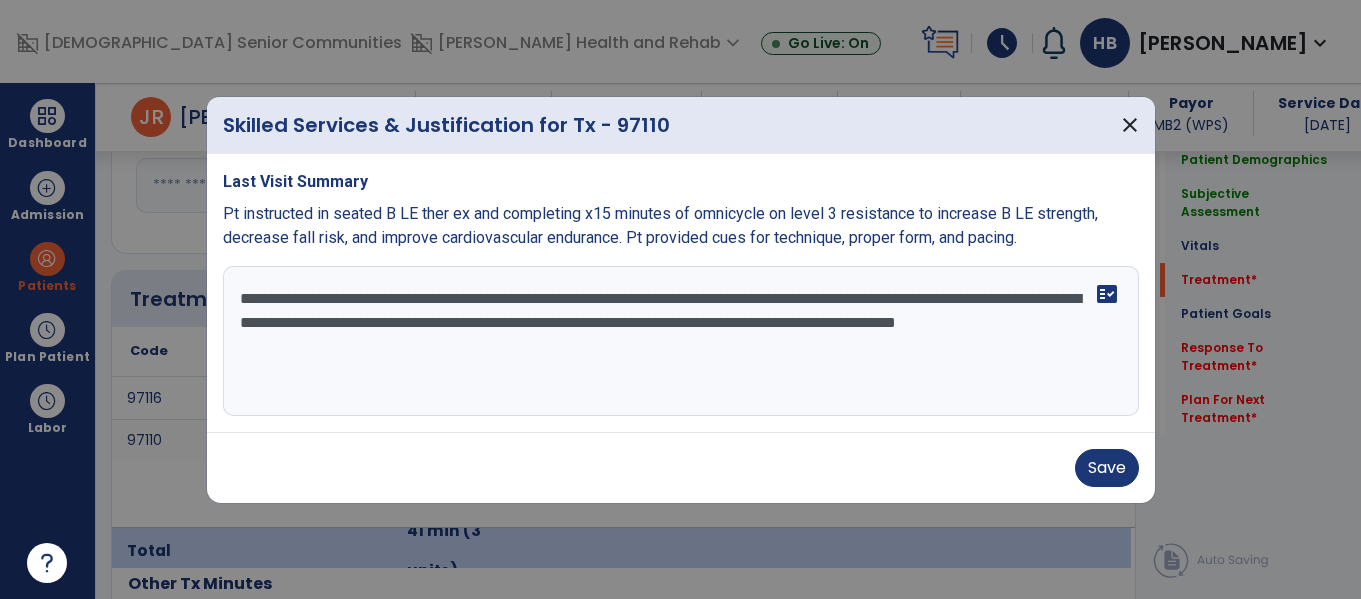 drag, startPoint x: 532, startPoint y: 366, endPoint x: 919, endPoint y: 327, distance: 388.96014 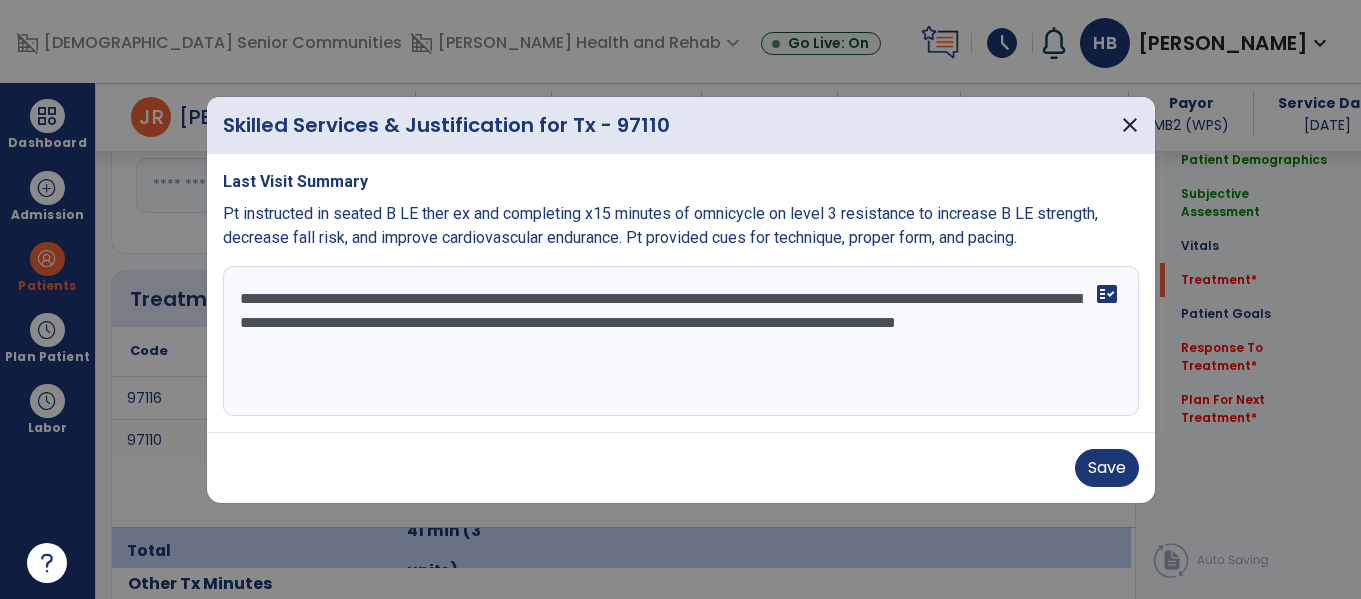 click on "**********" at bounding box center (681, 341) 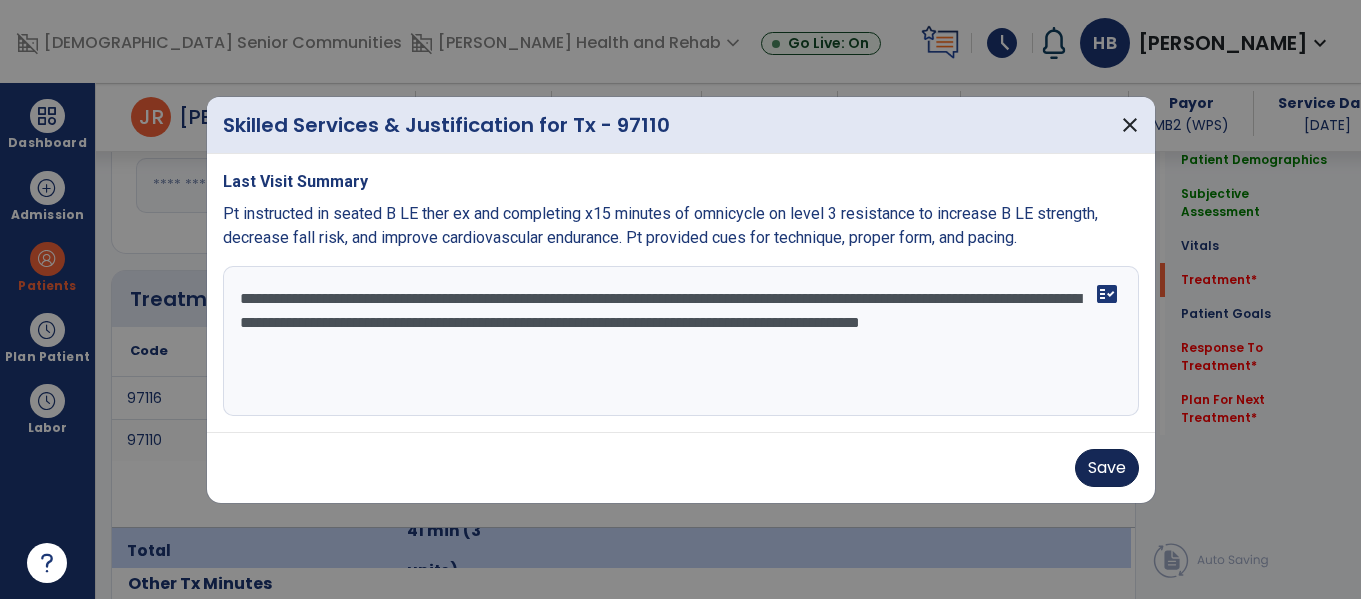 type on "**********" 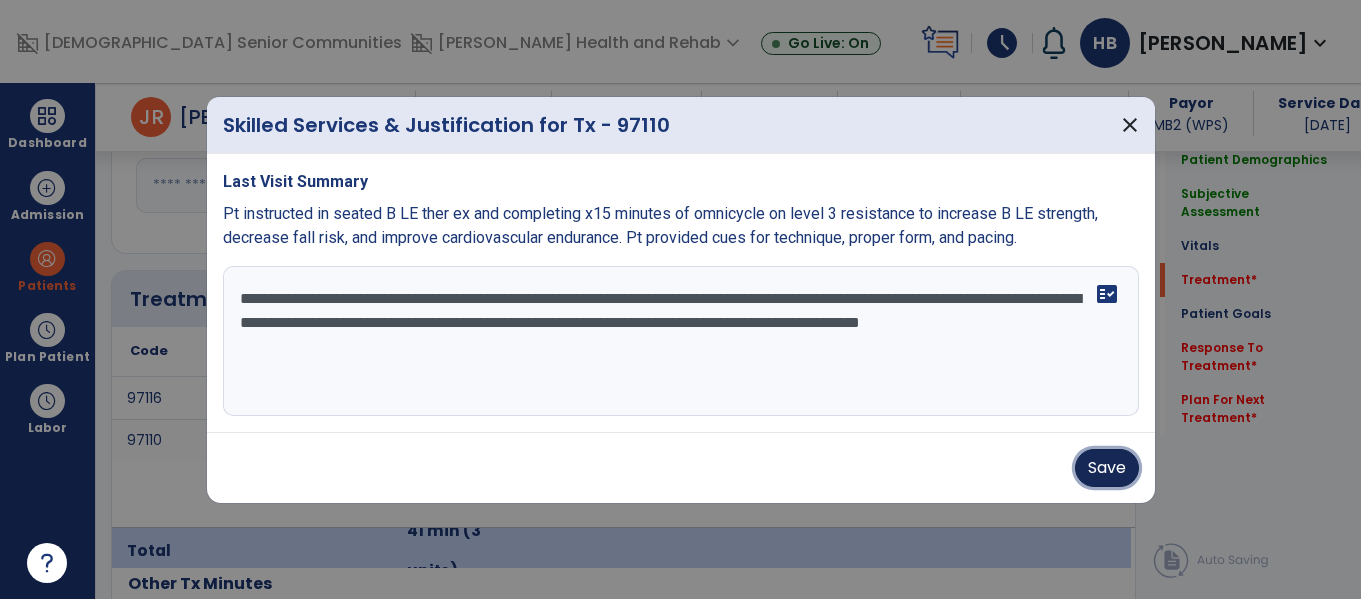click on "Save" at bounding box center [1107, 468] 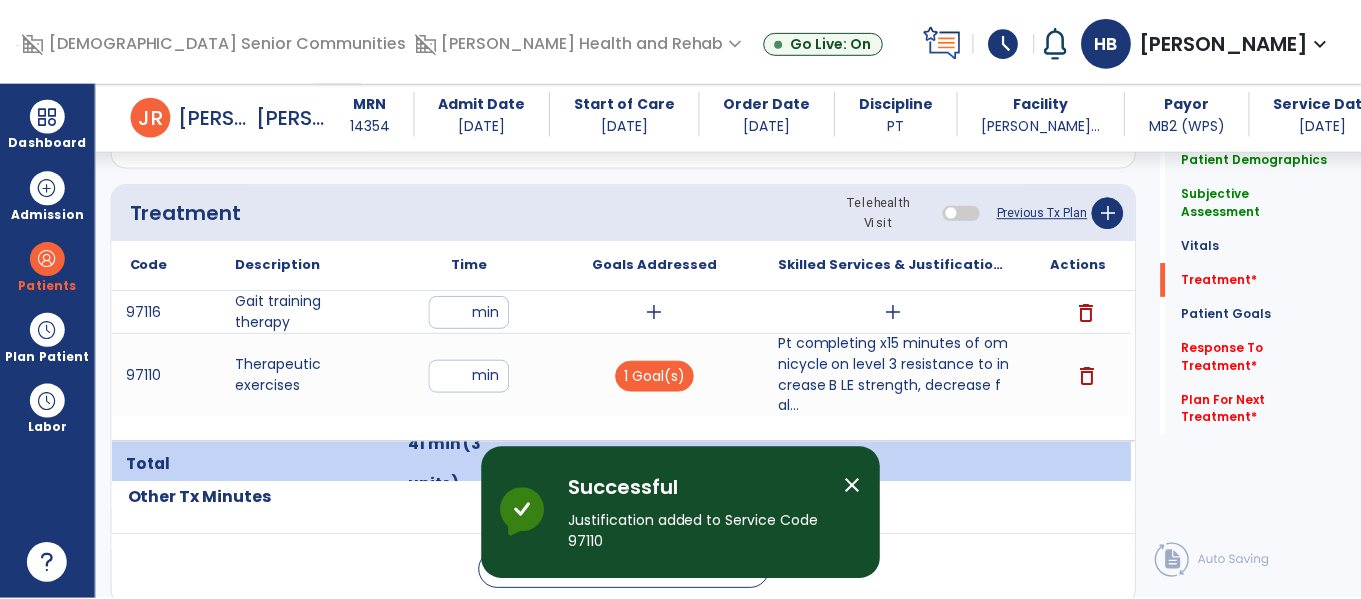 scroll, scrollTop: 1178, scrollLeft: 0, axis: vertical 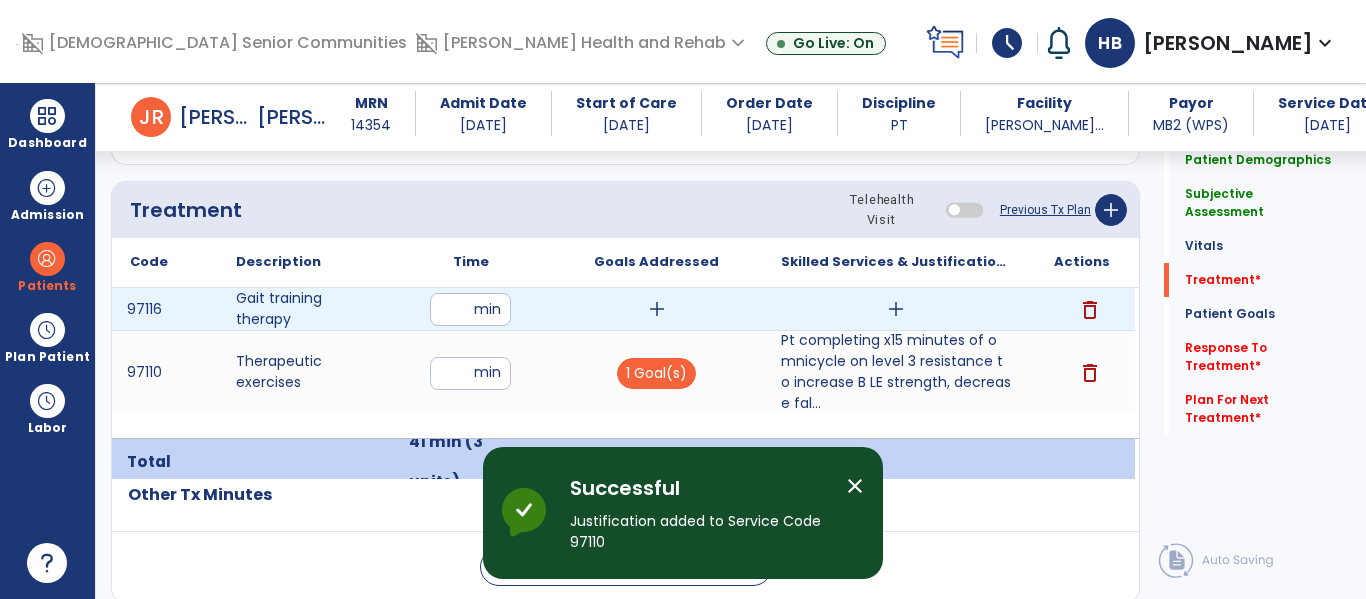 click on "add" at bounding box center (657, 309) 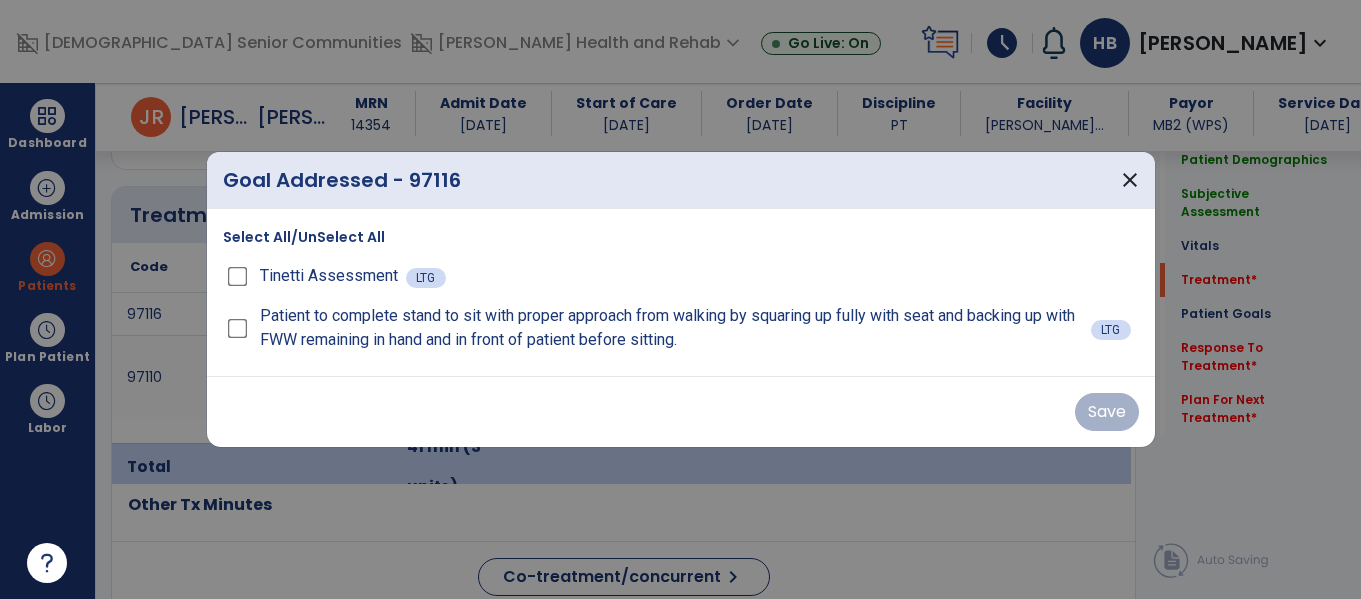 scroll, scrollTop: 1178, scrollLeft: 0, axis: vertical 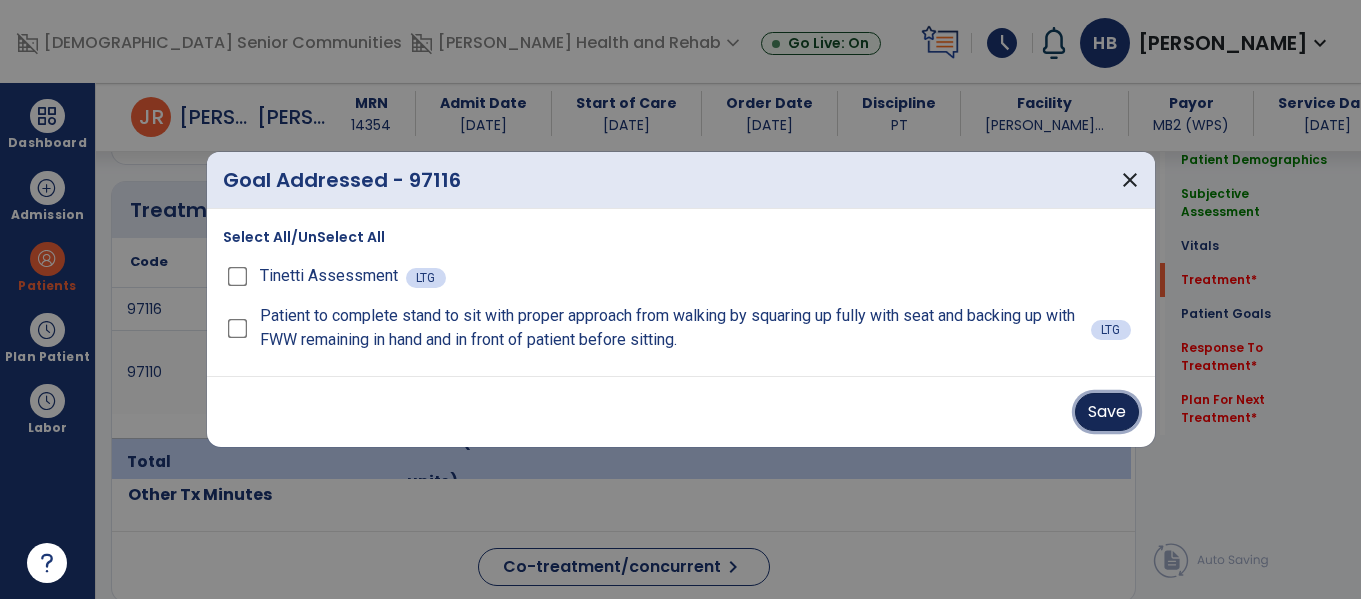 click on "Save" at bounding box center [1107, 412] 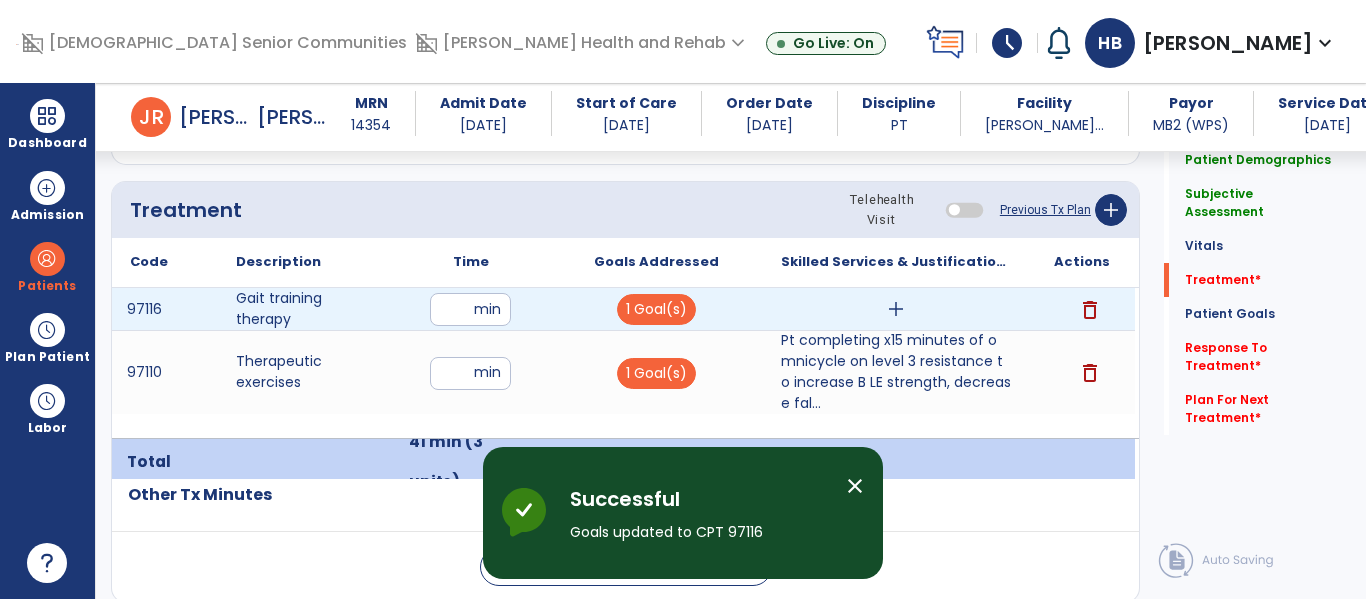 click on "add" at bounding box center [896, 309] 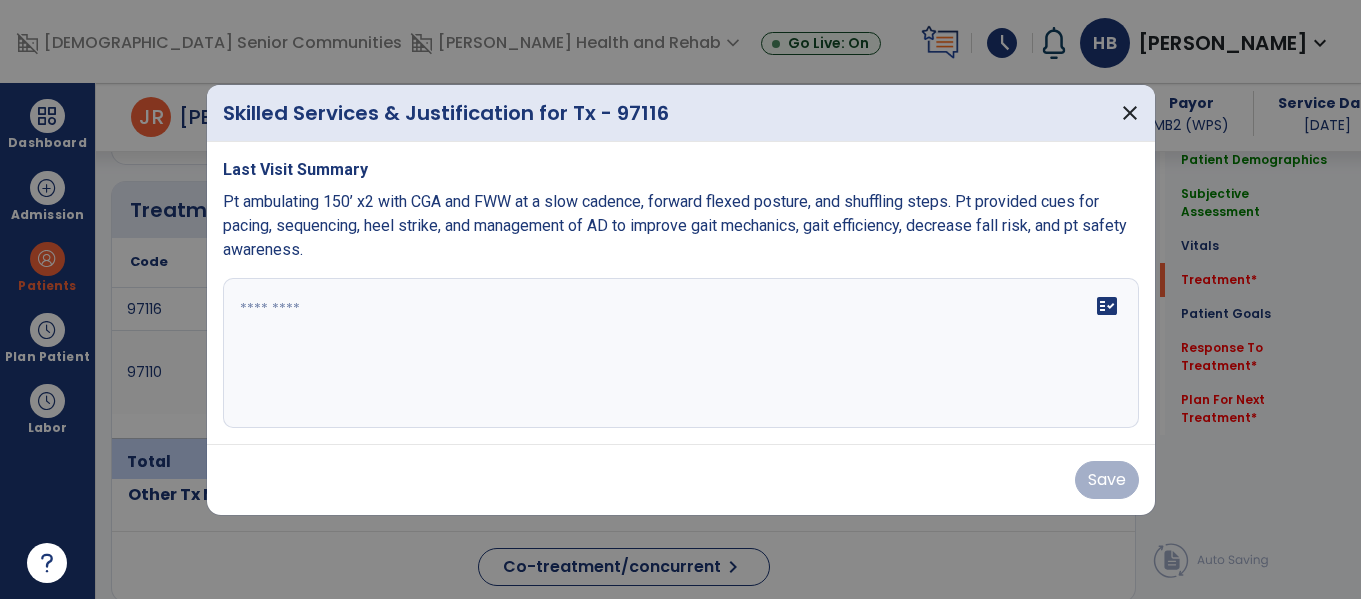 scroll, scrollTop: 1178, scrollLeft: 0, axis: vertical 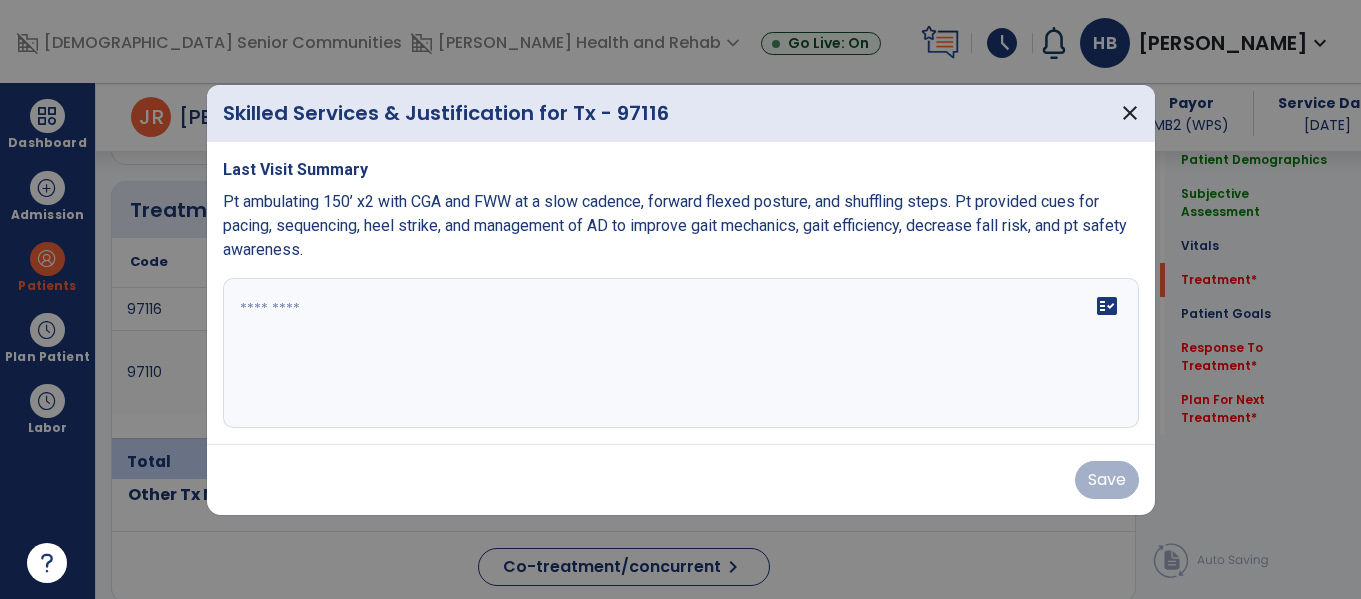 click on "fact_check" at bounding box center (681, 353) 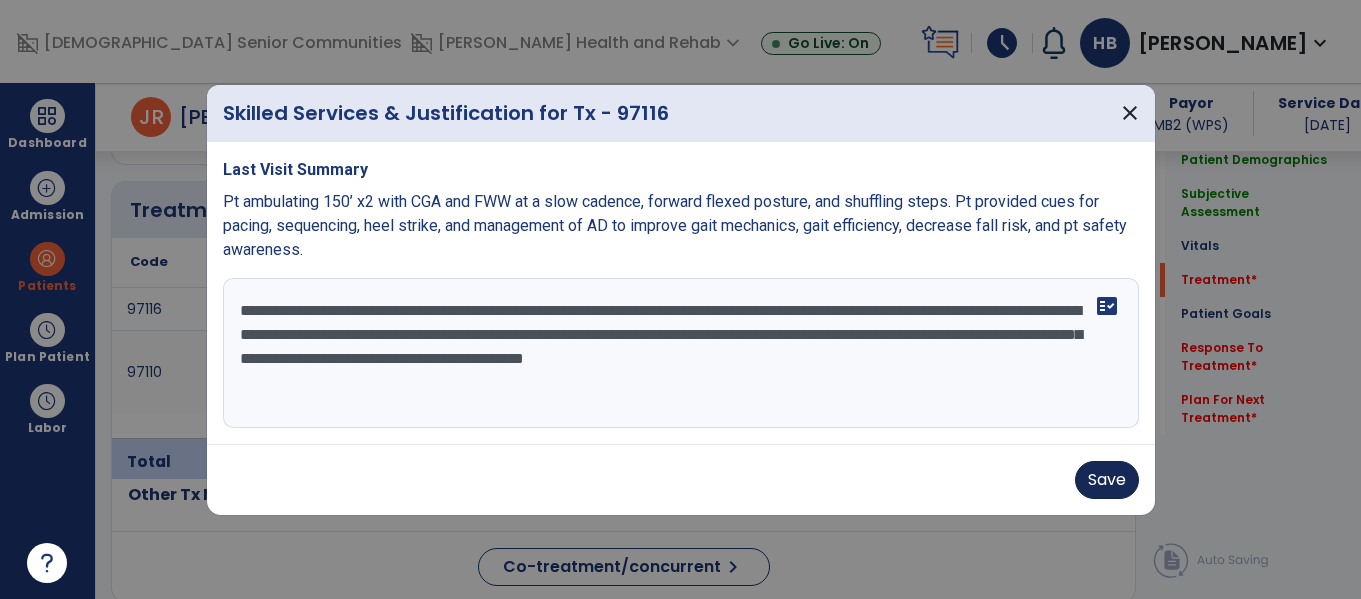 type on "**********" 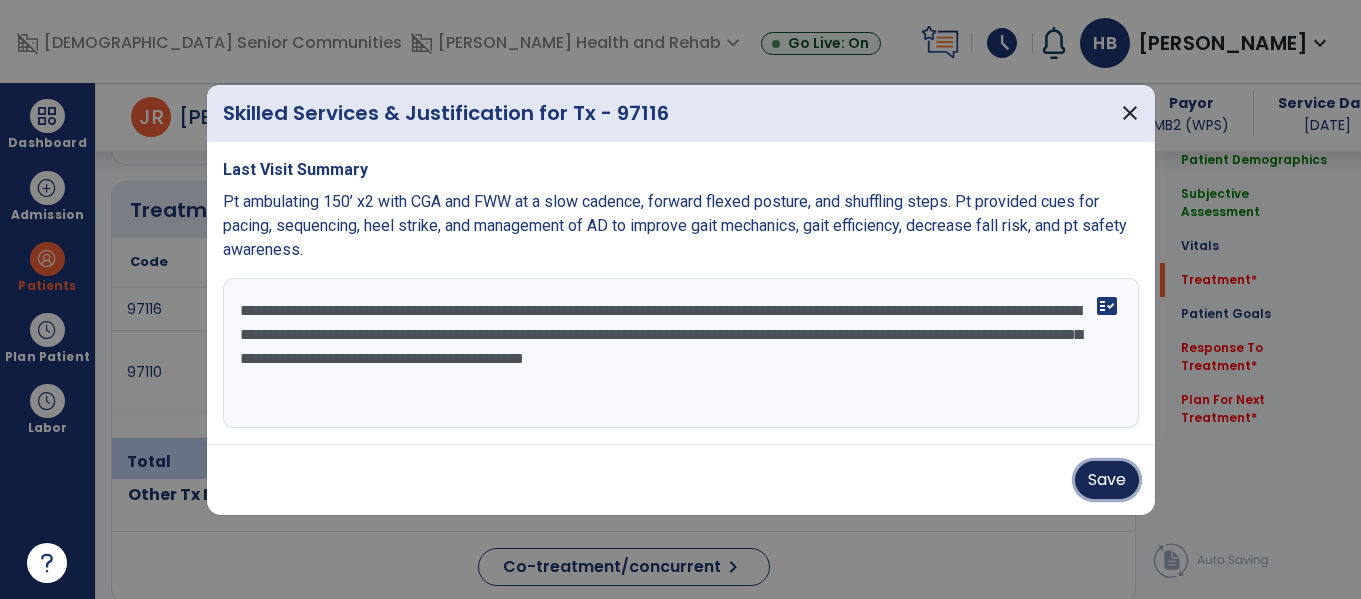 click on "Save" at bounding box center [1107, 480] 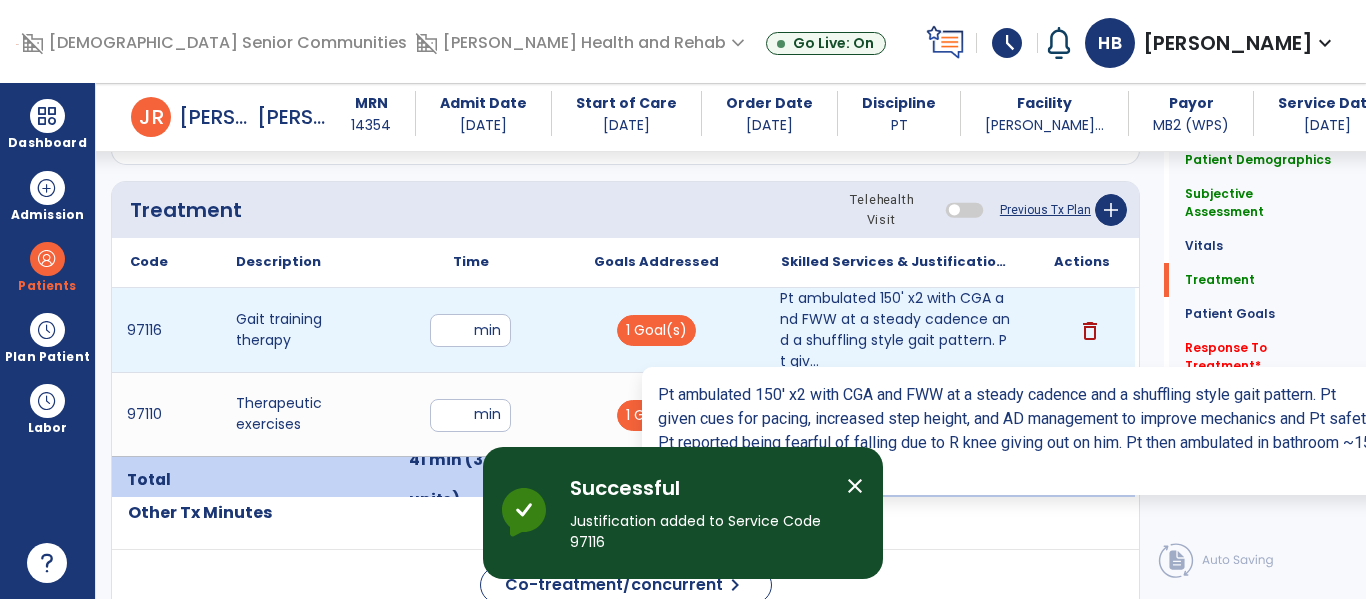 click on "Pt ambulated 150' x2 with CGA and FWW at a steady cadence and a shuffling style gait pattern. Pt giv..." at bounding box center (896, 330) 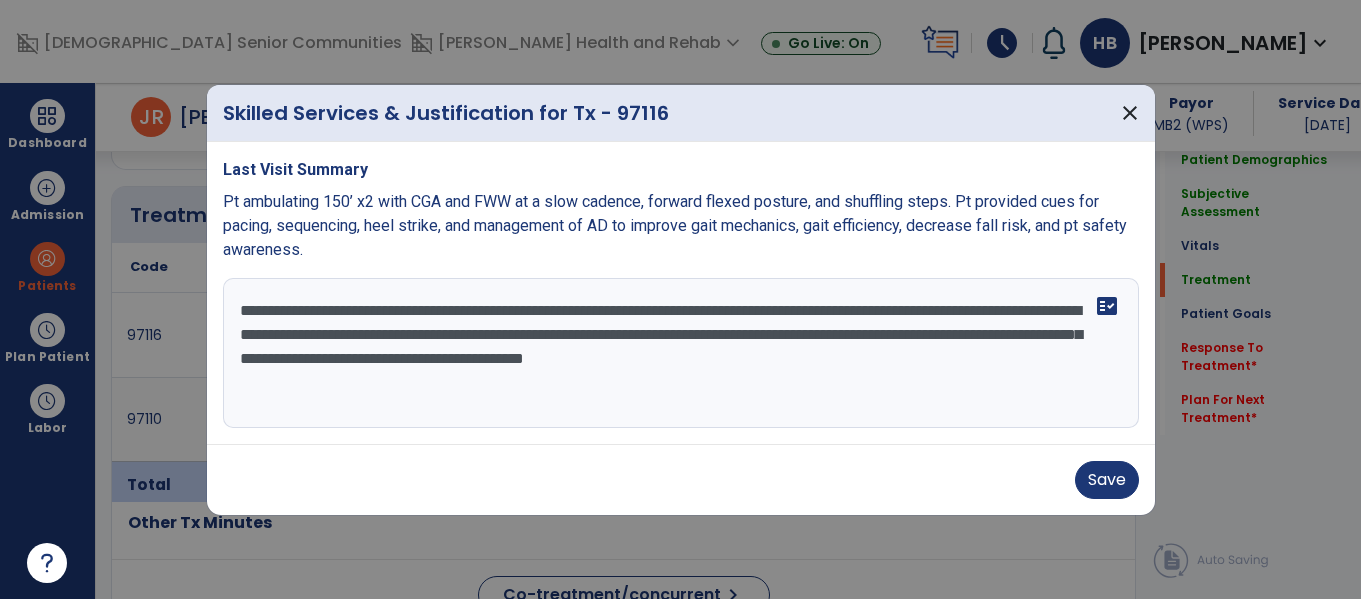 scroll, scrollTop: 1178, scrollLeft: 0, axis: vertical 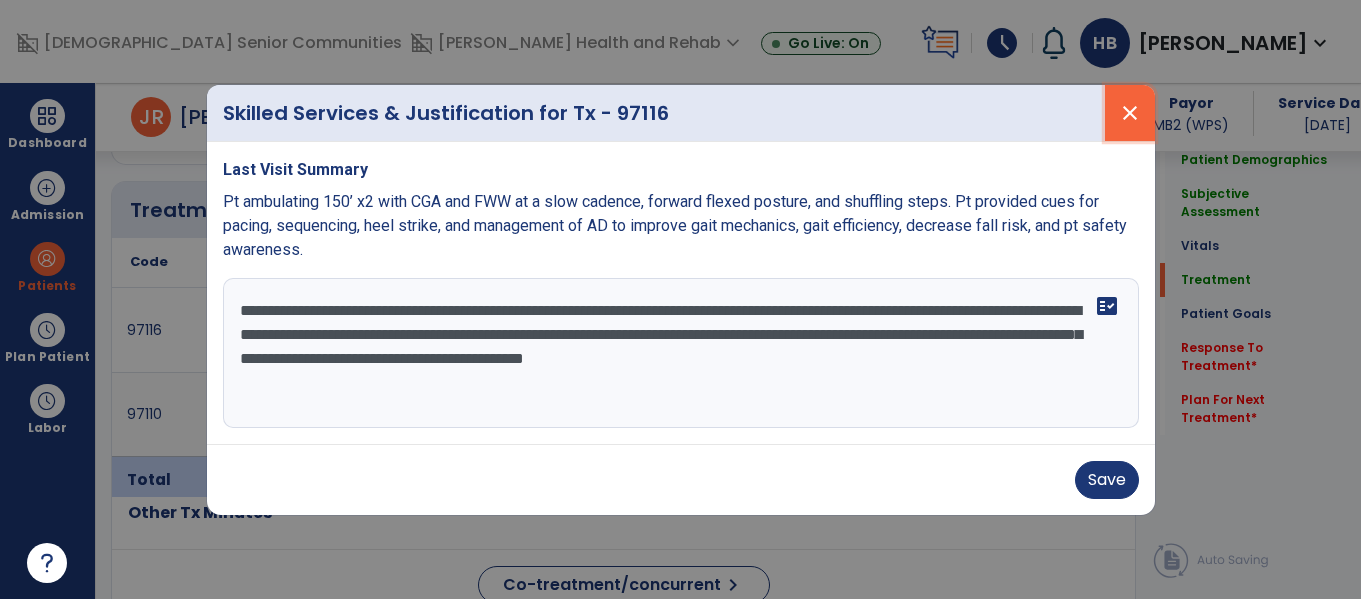 click on "close" at bounding box center (1130, 113) 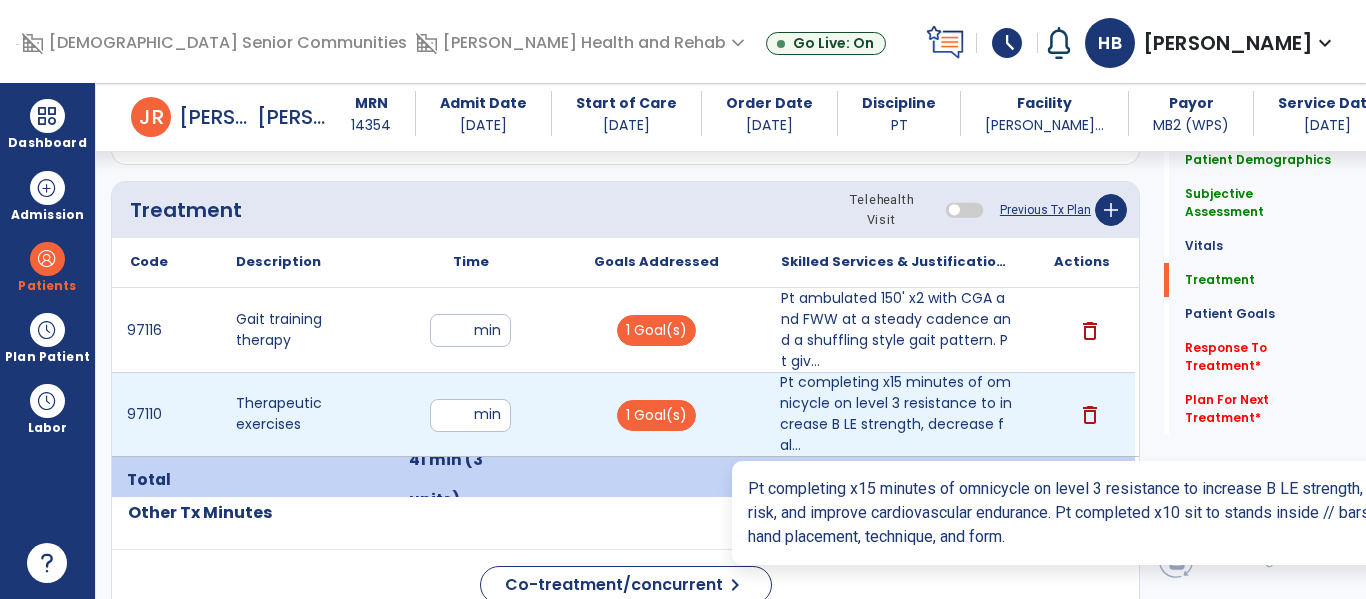 click on "Pt completing x15 minutes of omnicycle on level 3 resistance to increase B LE strength, decrease fal..." at bounding box center (896, 414) 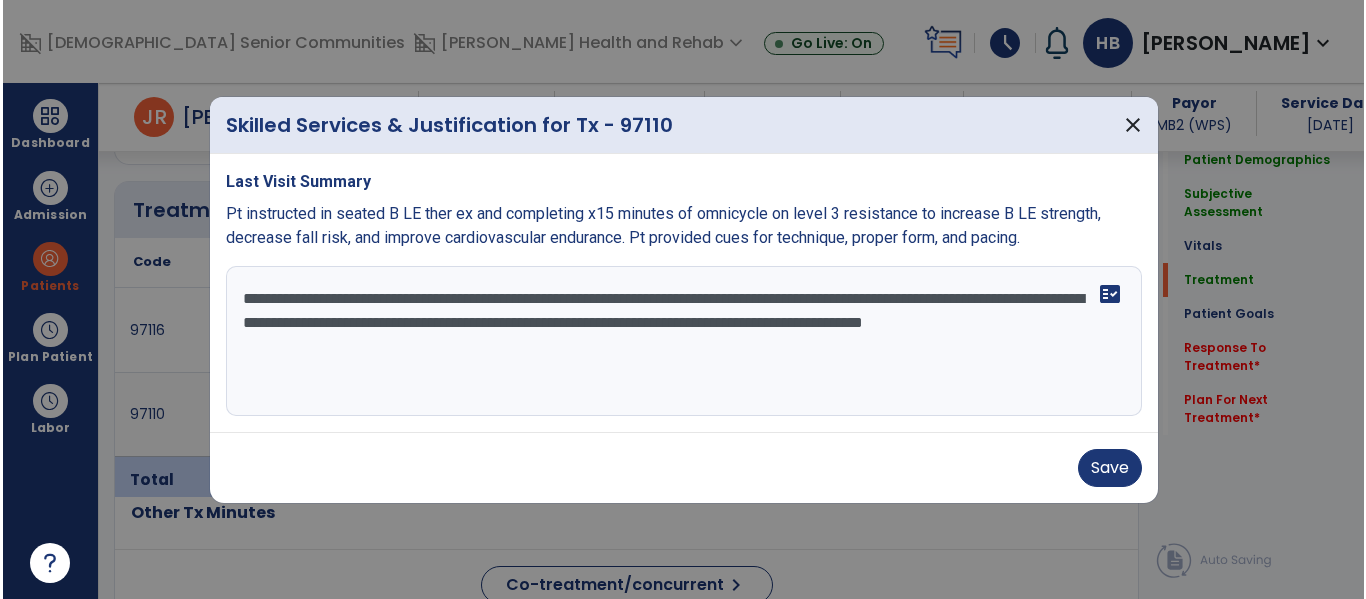 scroll, scrollTop: 1178, scrollLeft: 0, axis: vertical 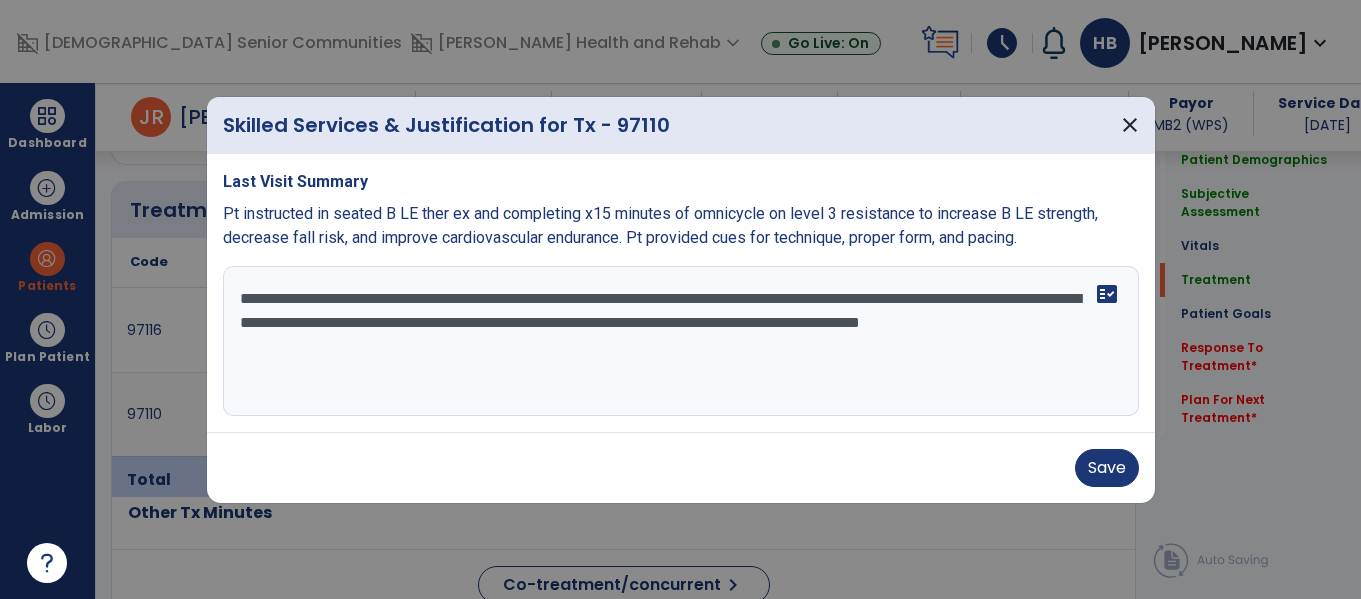 click on "**********" at bounding box center (681, 341) 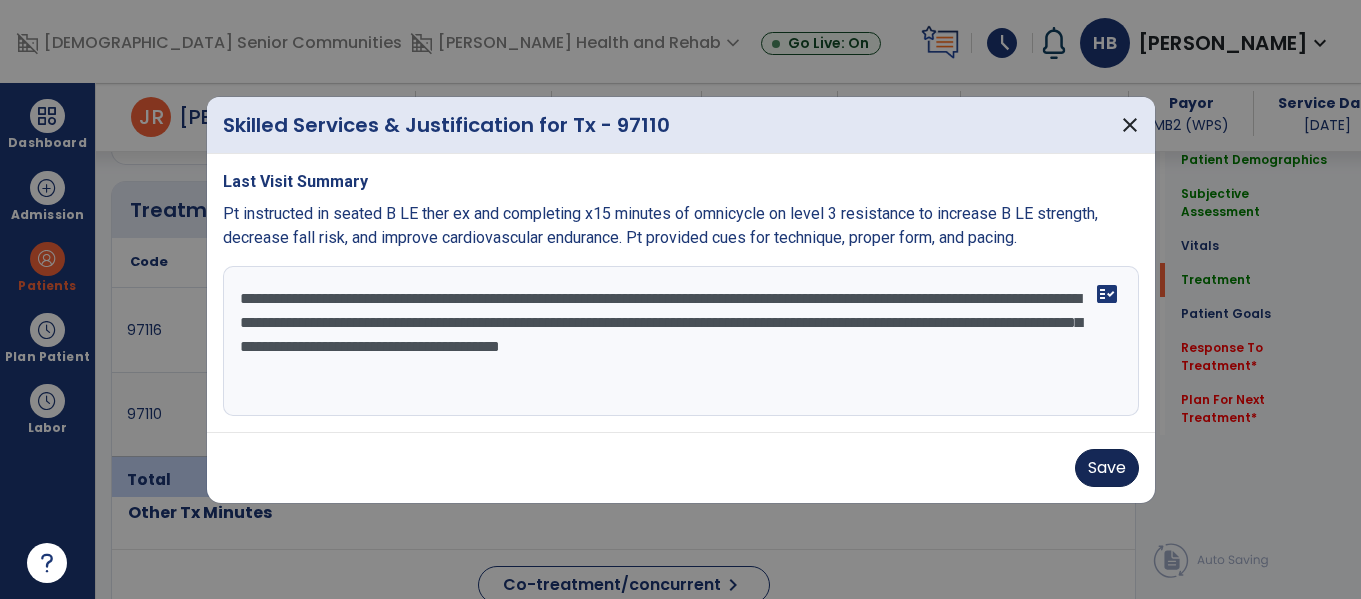 type on "**********" 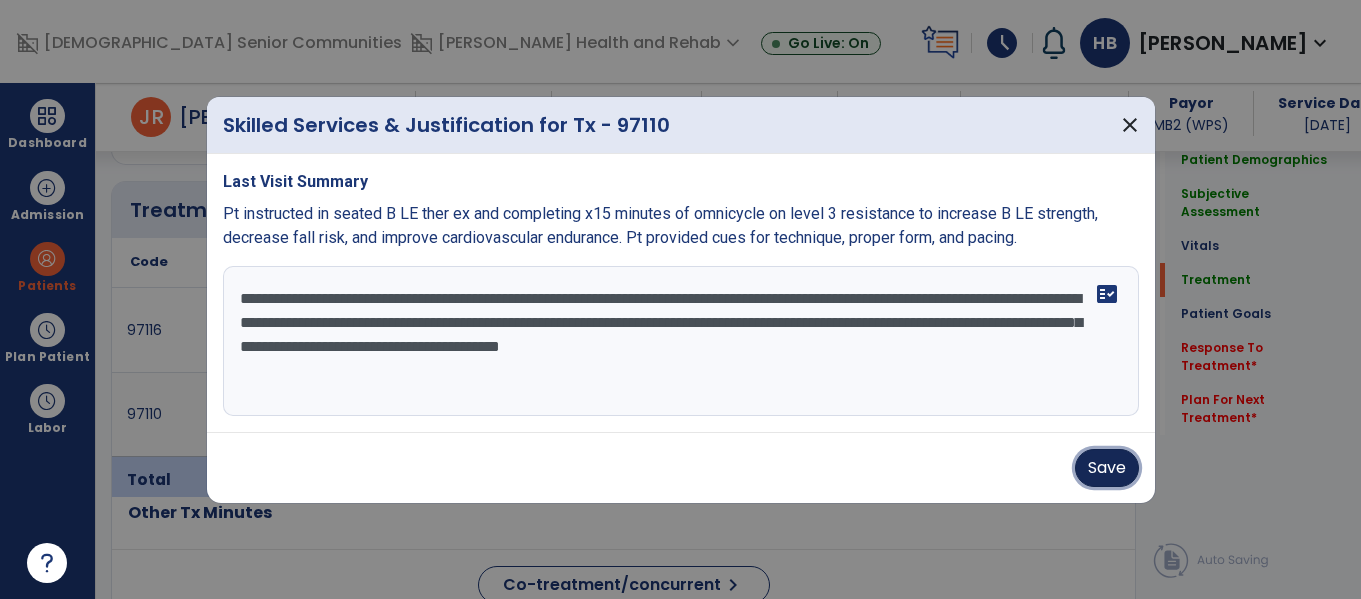 click on "Save" at bounding box center (1107, 468) 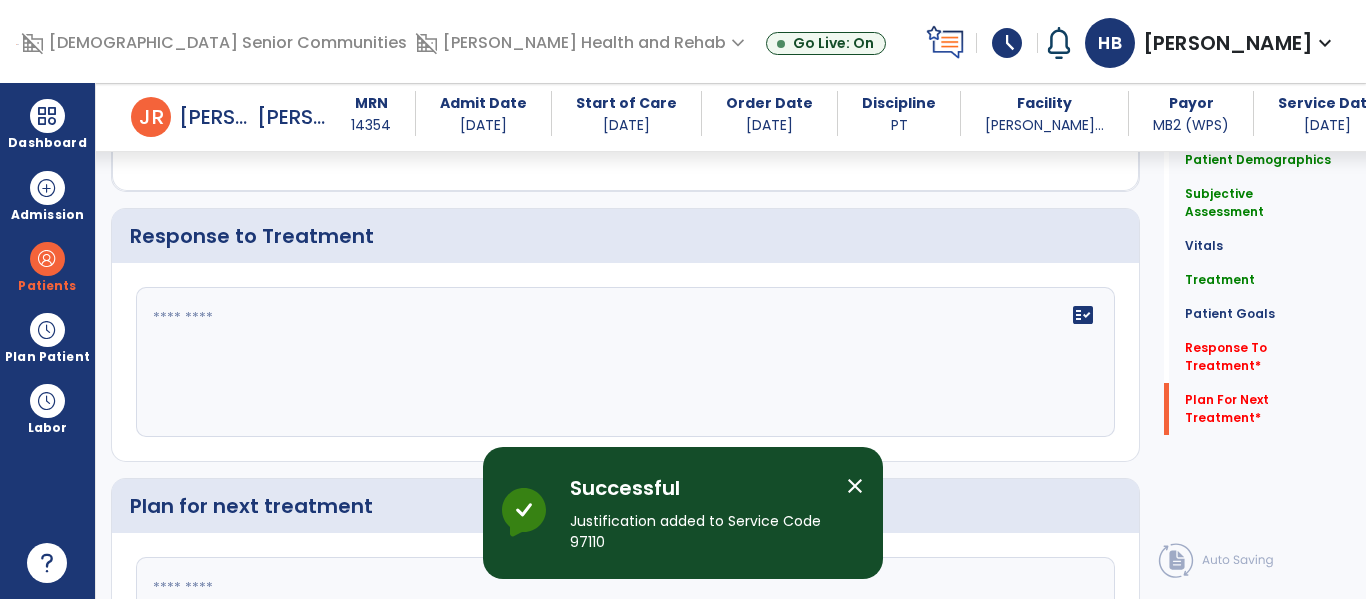 scroll, scrollTop: 2447, scrollLeft: 0, axis: vertical 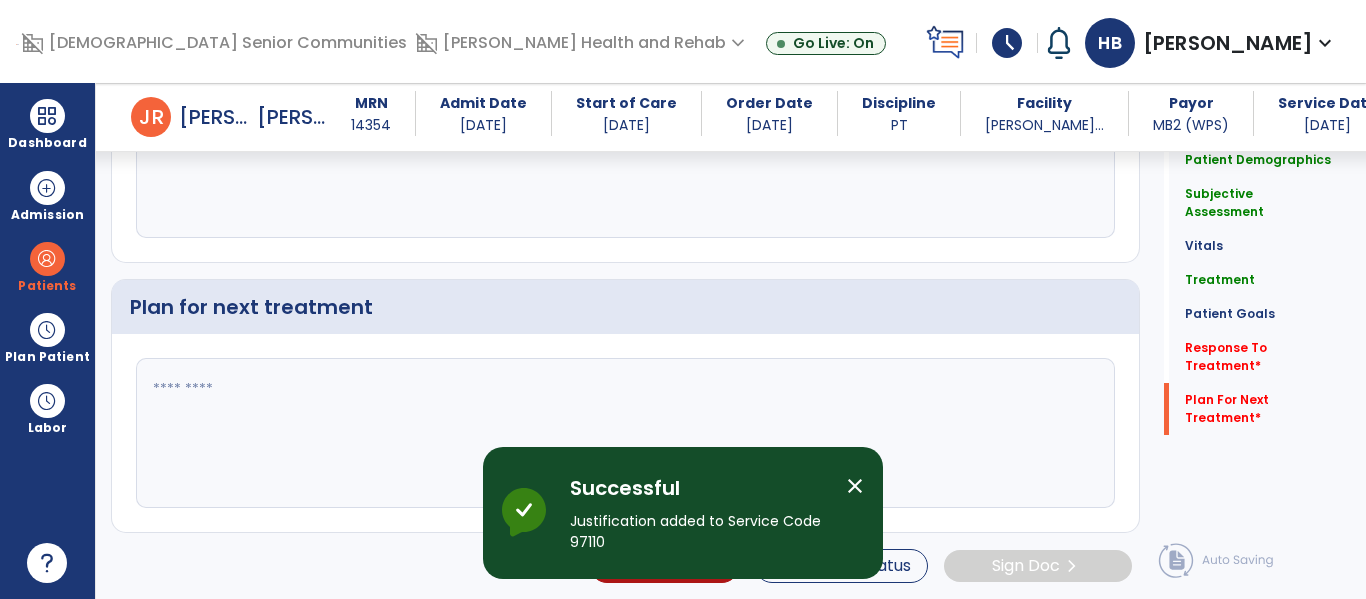 click 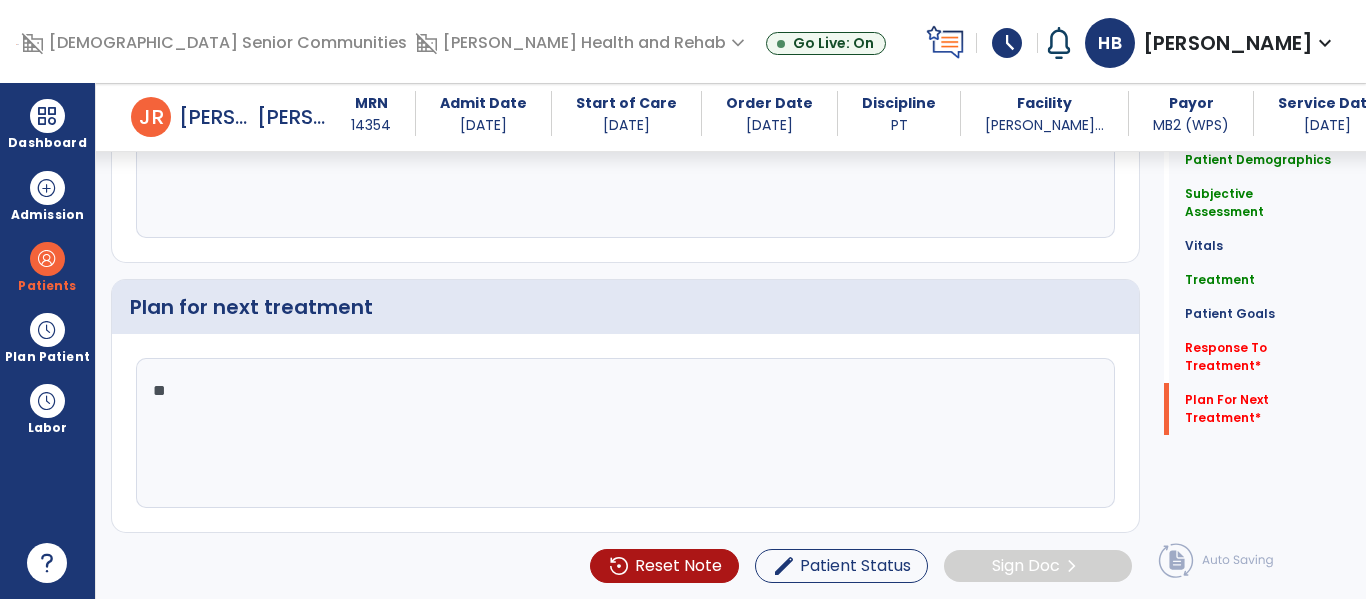 type on "*" 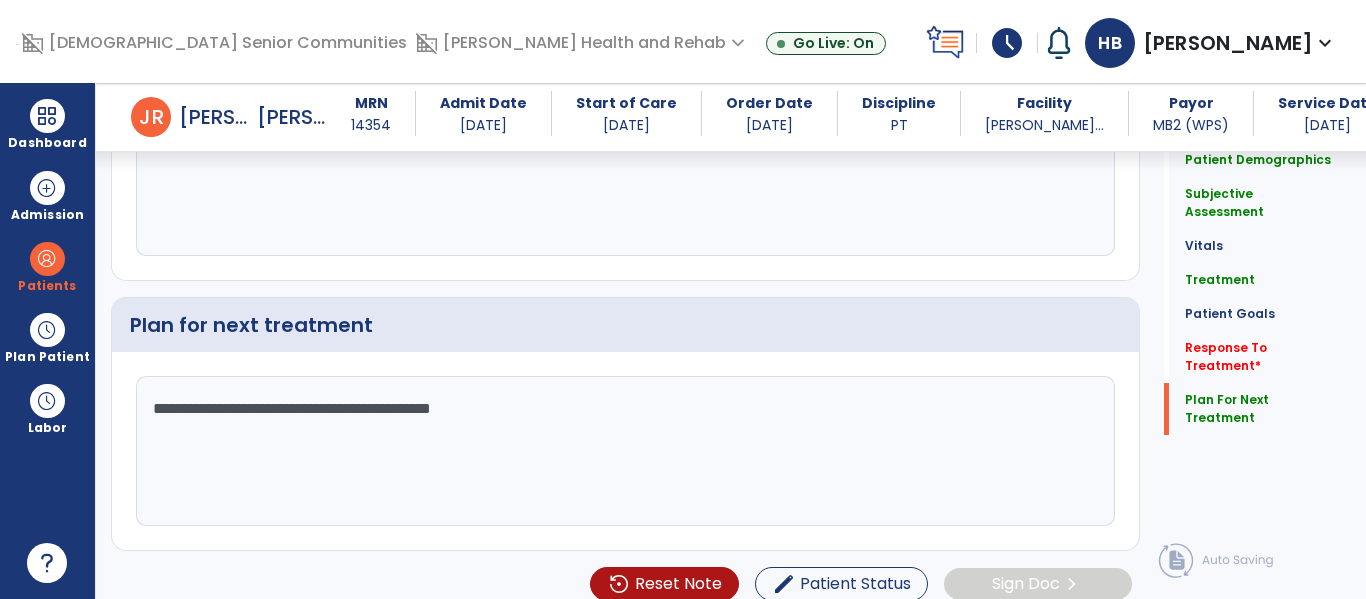 scroll, scrollTop: 2447, scrollLeft: 0, axis: vertical 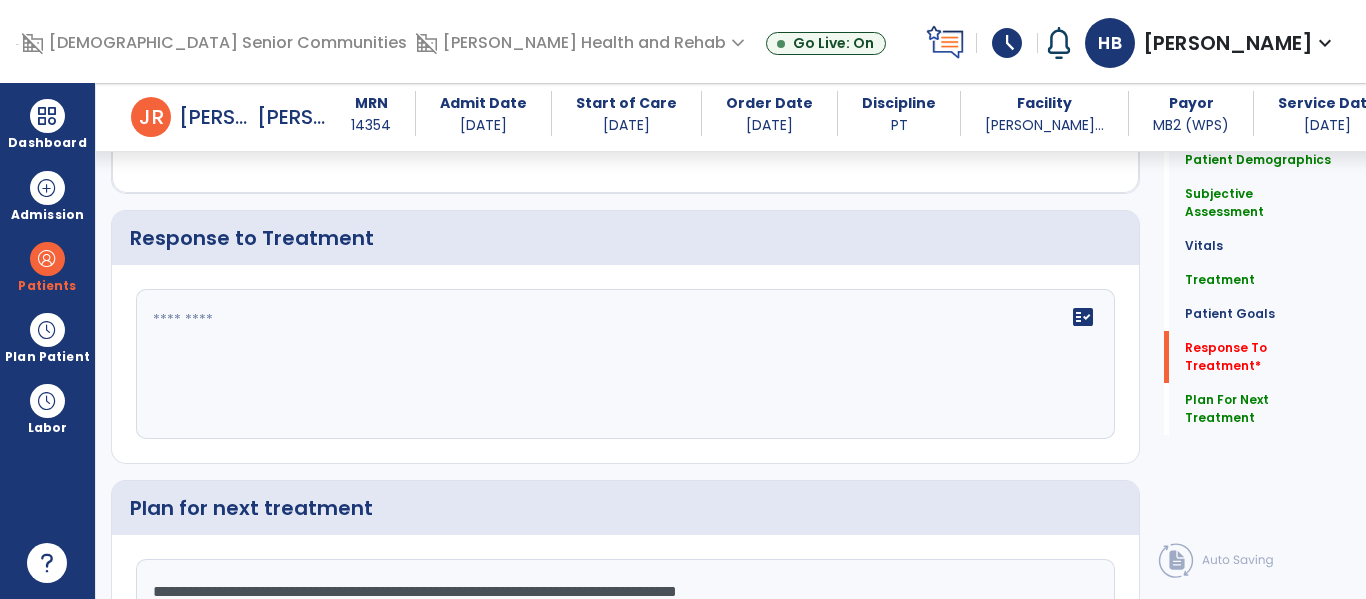 type on "**********" 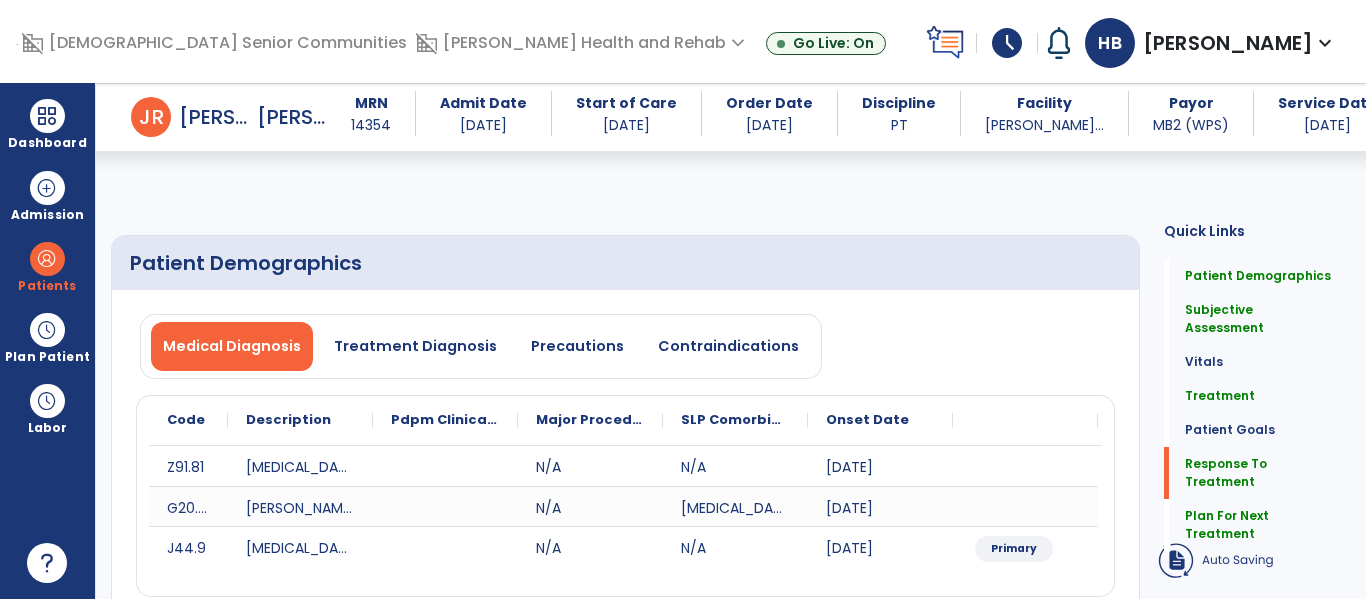 scroll, scrollTop: 2447, scrollLeft: 0, axis: vertical 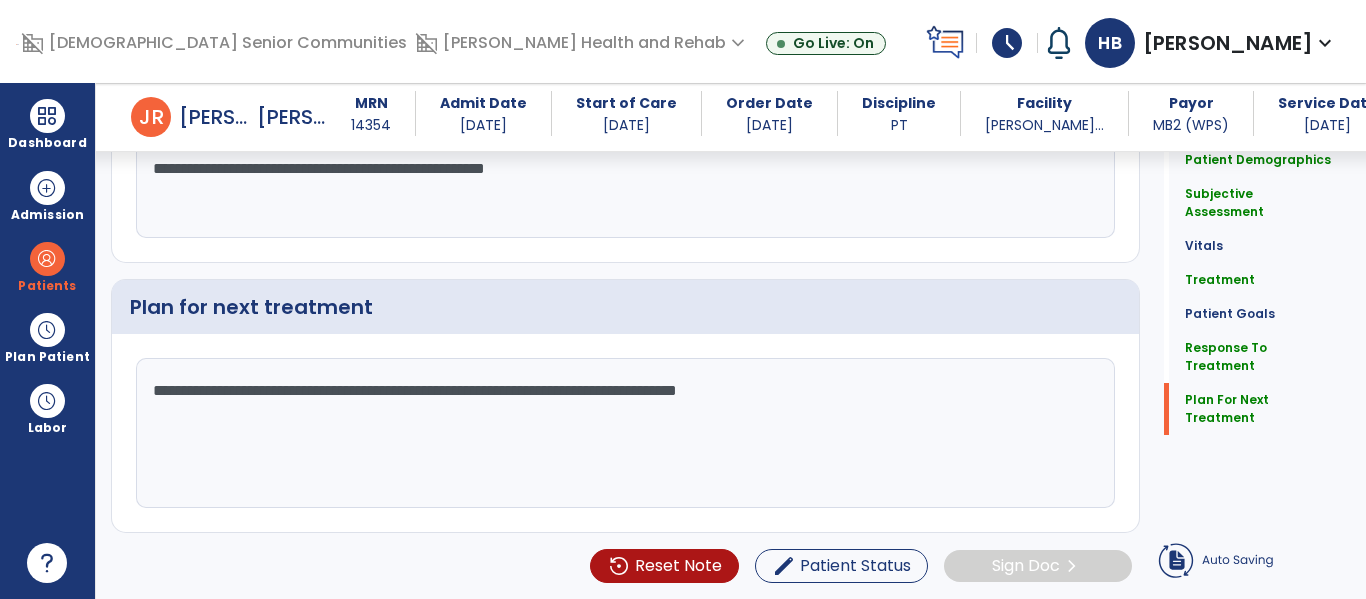 type on "**********" 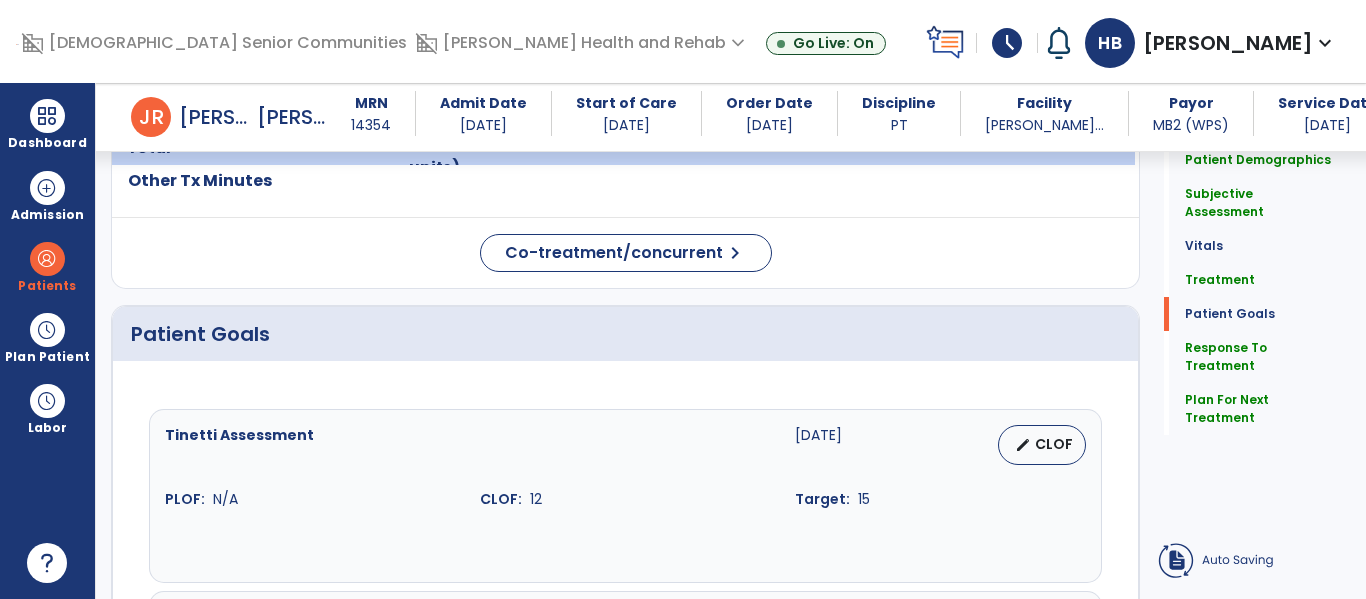 scroll, scrollTop: 2447, scrollLeft: 0, axis: vertical 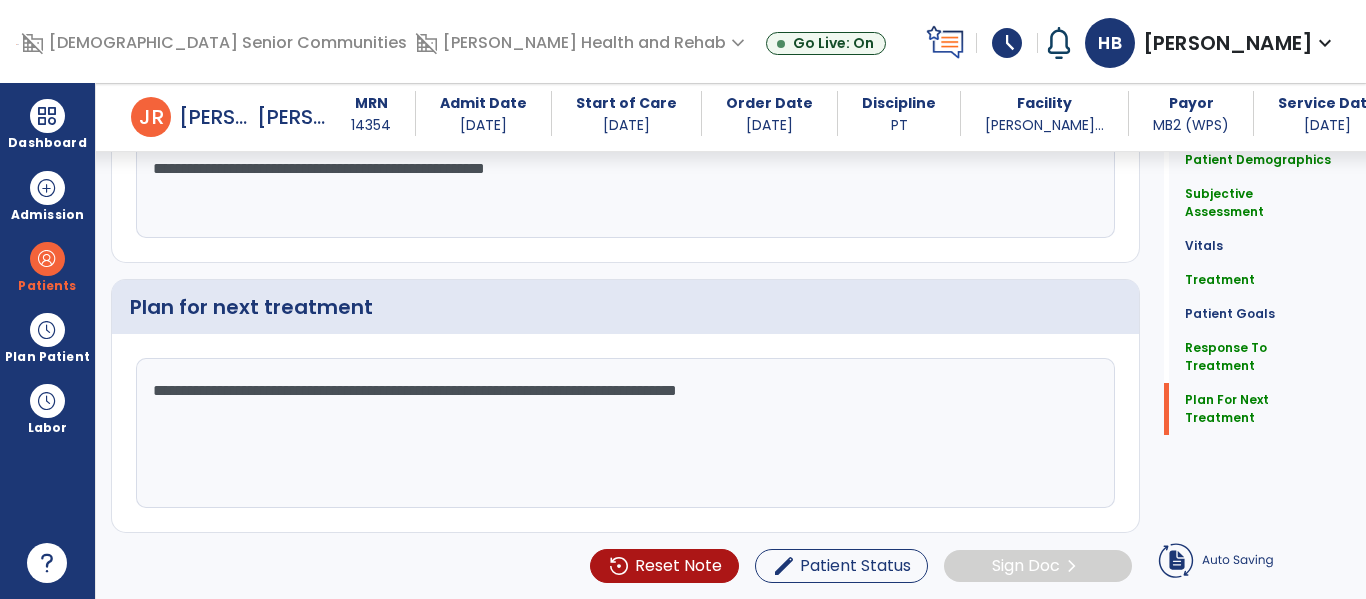 click on "**********" 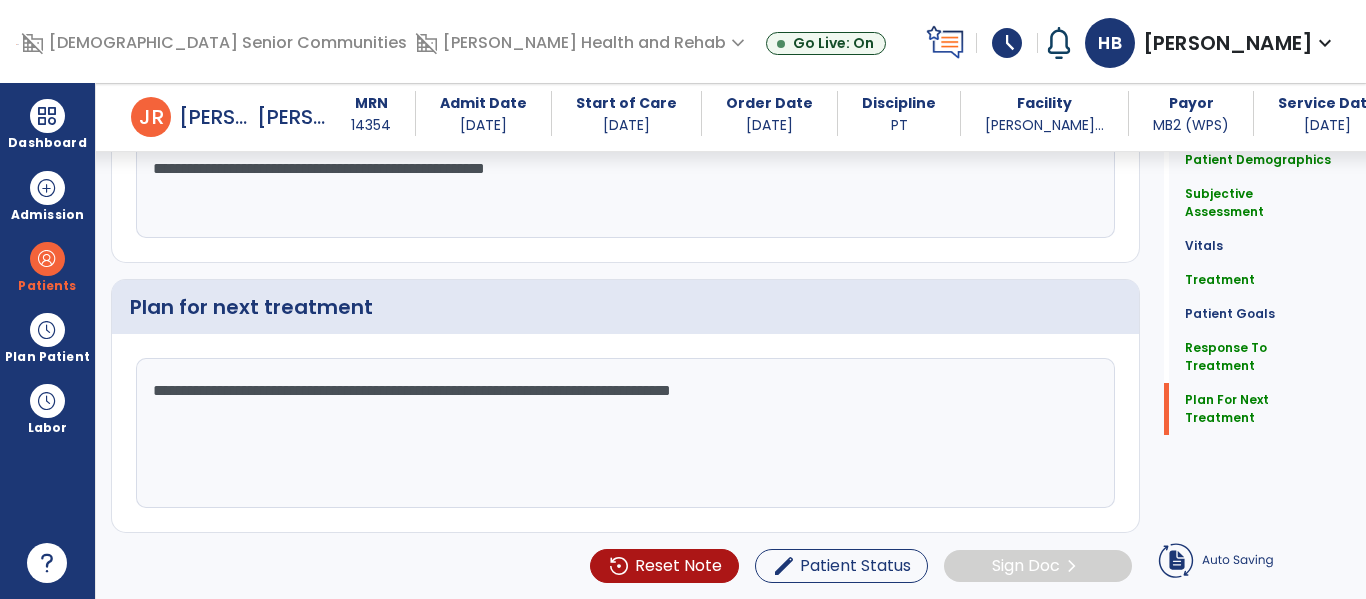 click on "Quick Links  Patient Demographics   Patient Demographics   Subjective Assessment   Subjective Assessment   Vitals   Vitals   Treatment   Treatment   Patient Goals   Patient Goals   Response To Treatment   Response To Treatment   Plan For Next Treatment   Plan For Next Treatment" 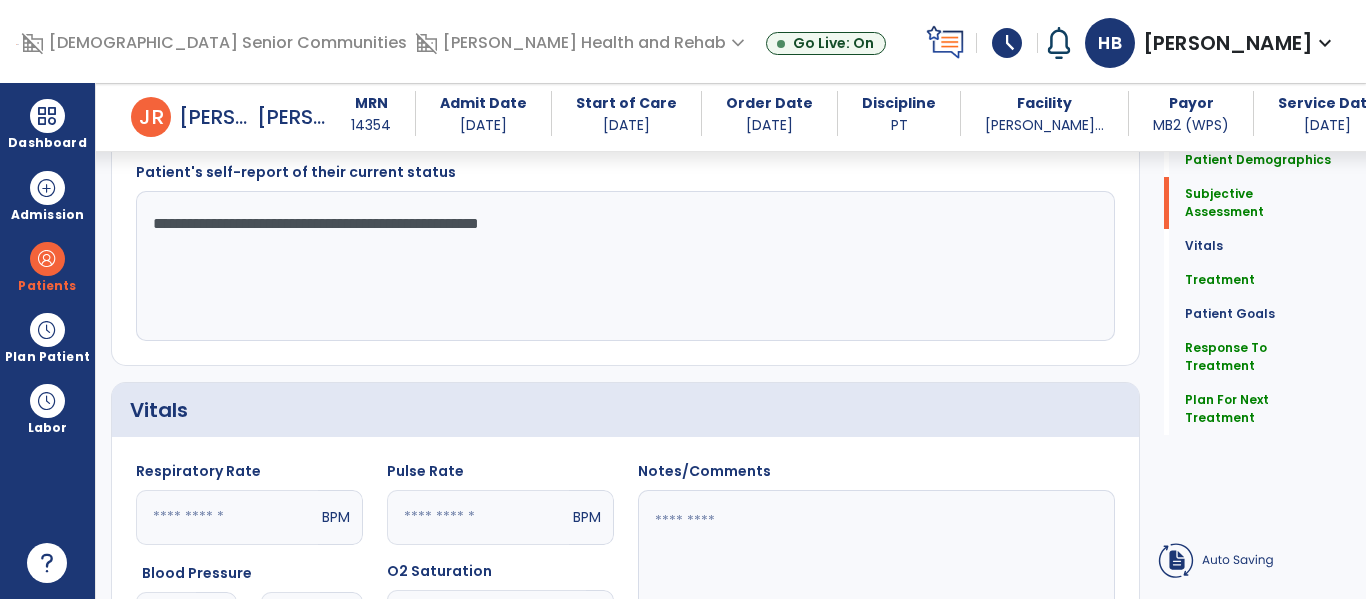scroll, scrollTop: 2447, scrollLeft: 0, axis: vertical 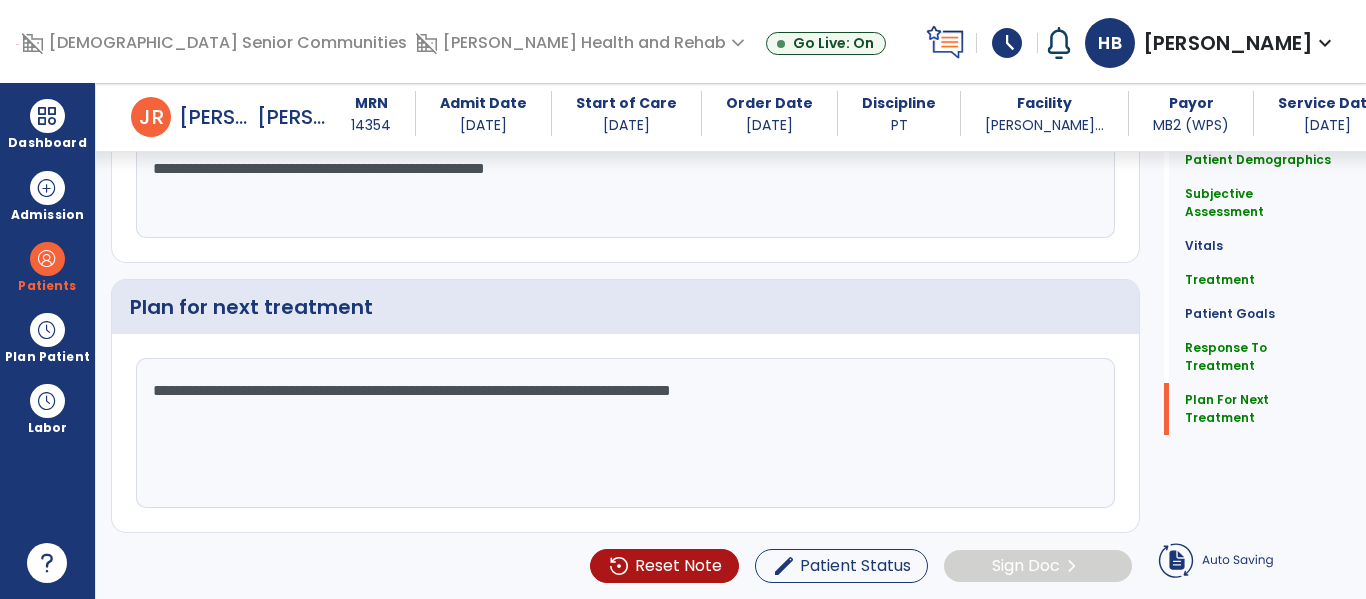 click on "Quick Links  Patient Demographics   Patient Demographics   Subjective Assessment   Subjective Assessment   Vitals   Vitals   Treatment   Treatment   Patient Goals   Patient Goals   Response To Treatment   Response To Treatment   Plan For Next Treatment   Plan For Next Treatment" 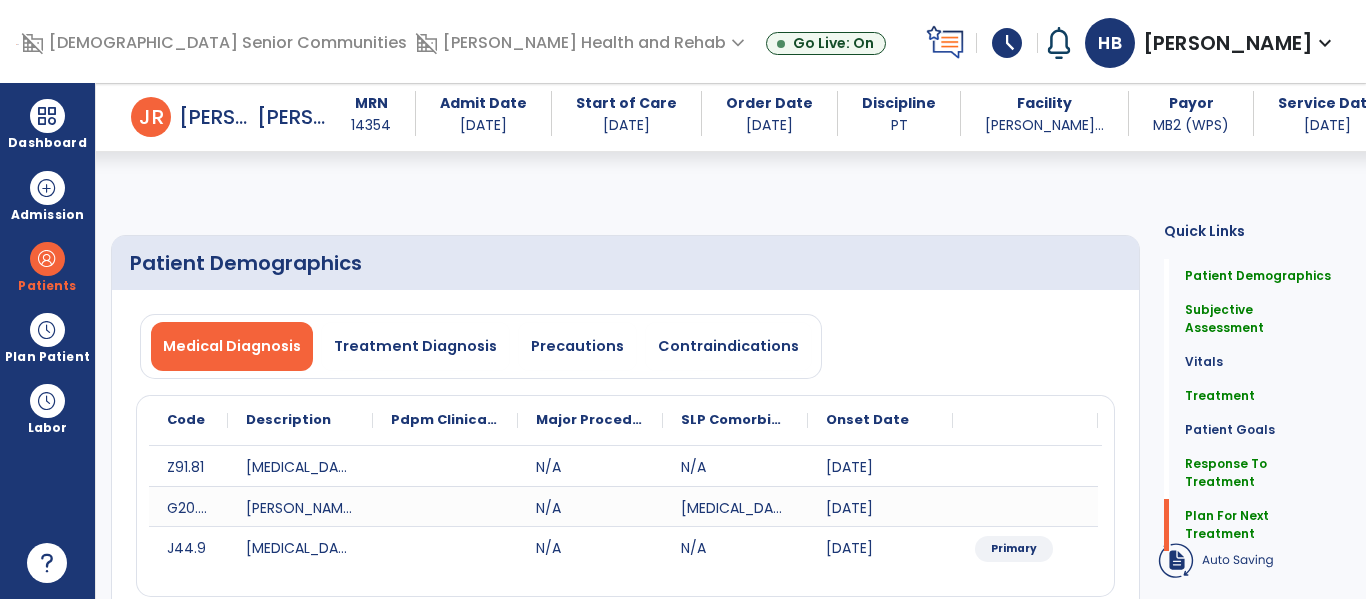 scroll, scrollTop: 2447, scrollLeft: 0, axis: vertical 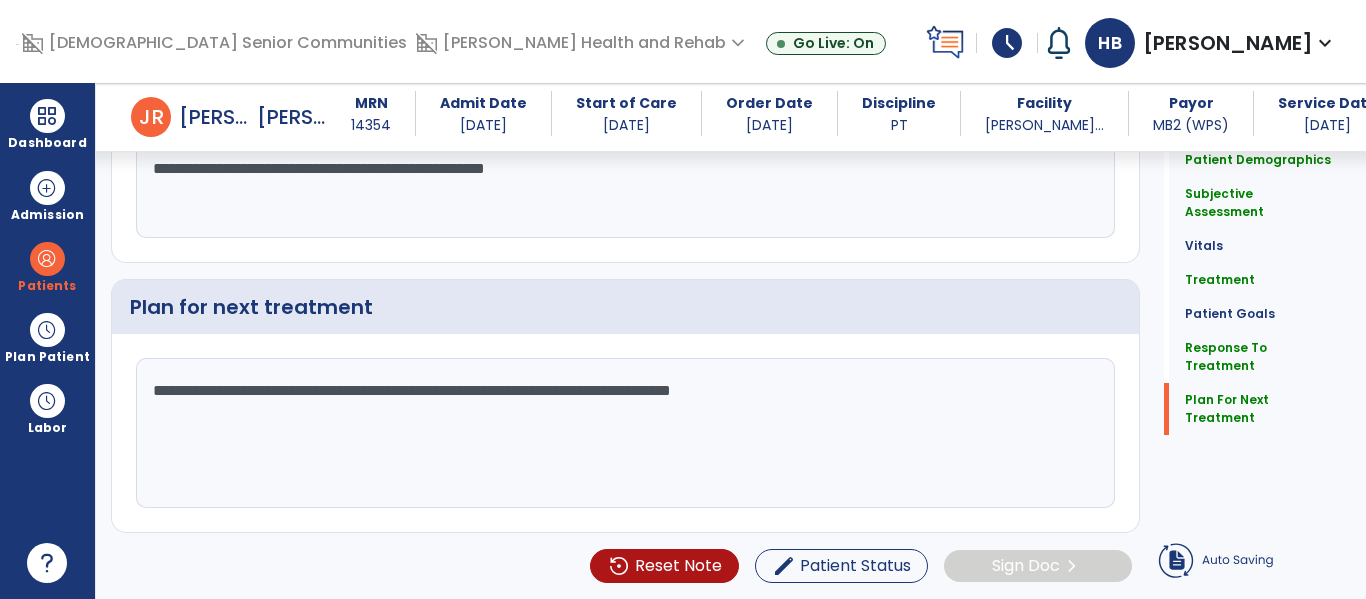 click on "Quick Links  Patient Demographics   Patient Demographics   Subjective Assessment   Subjective Assessment   Vitals   Vitals   Treatment   Treatment   Patient Goals   Patient Goals   Response To Treatment   Response To Treatment   Plan For Next Treatment   Plan For Next Treatment" 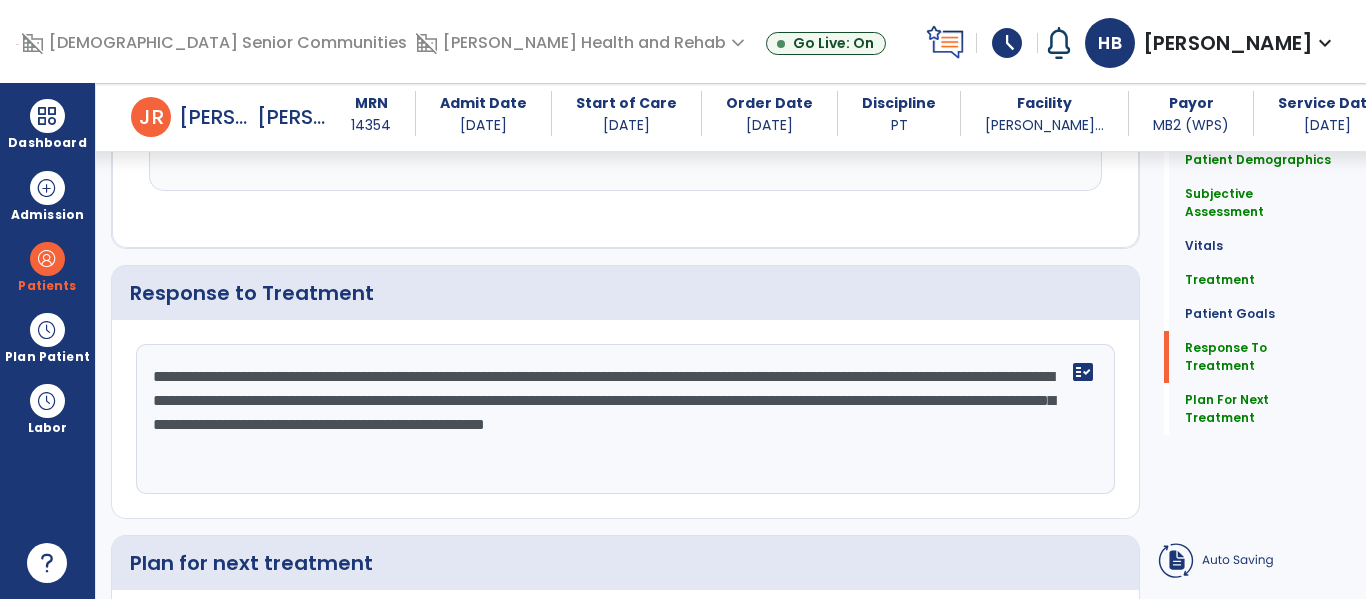 scroll, scrollTop: 2186, scrollLeft: 0, axis: vertical 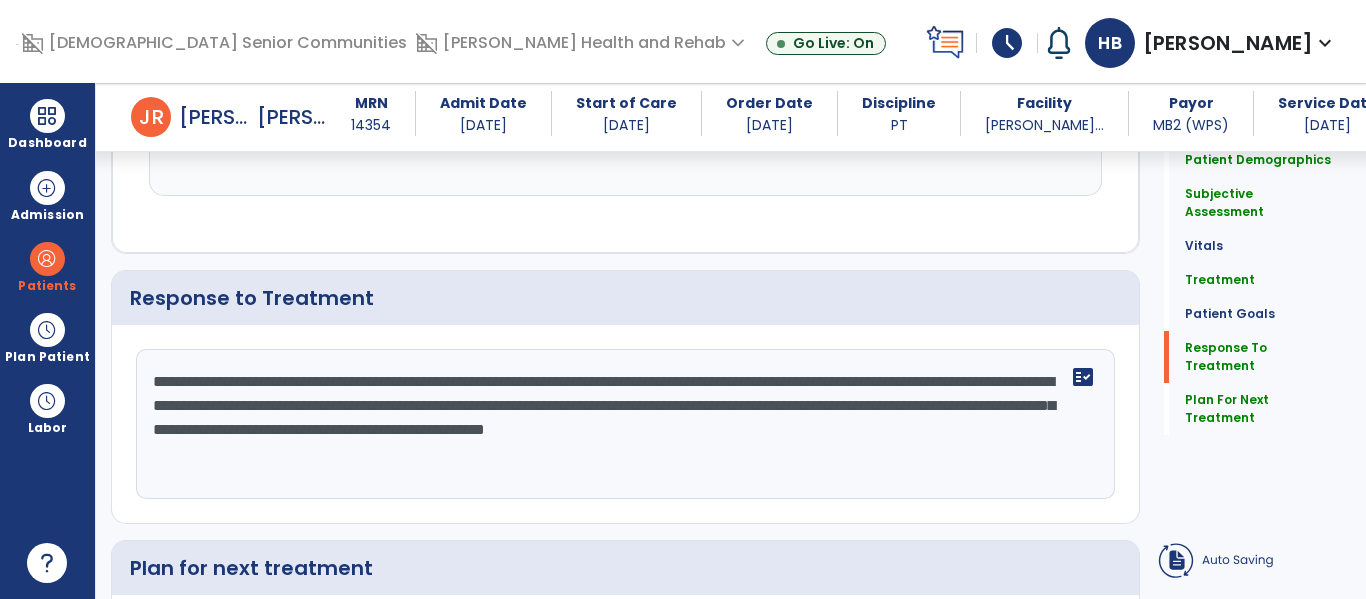 drag, startPoint x: 337, startPoint y: 473, endPoint x: 120, endPoint y: 381, distance: 235.69684 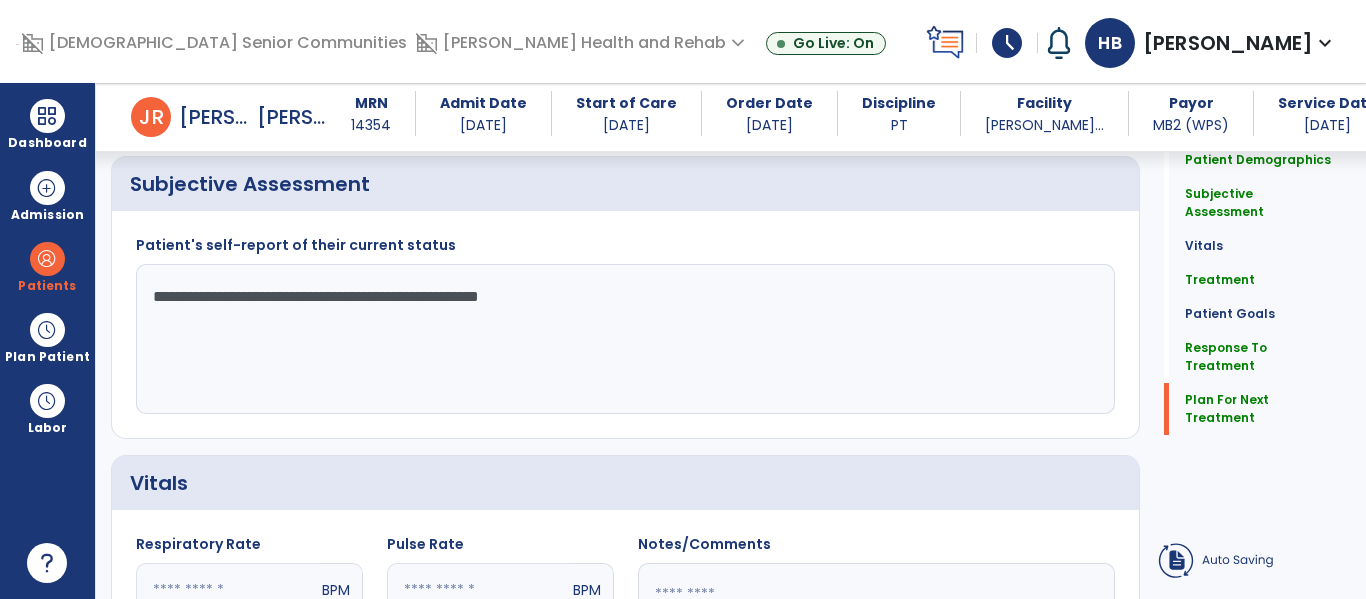 scroll, scrollTop: 2447, scrollLeft: 0, axis: vertical 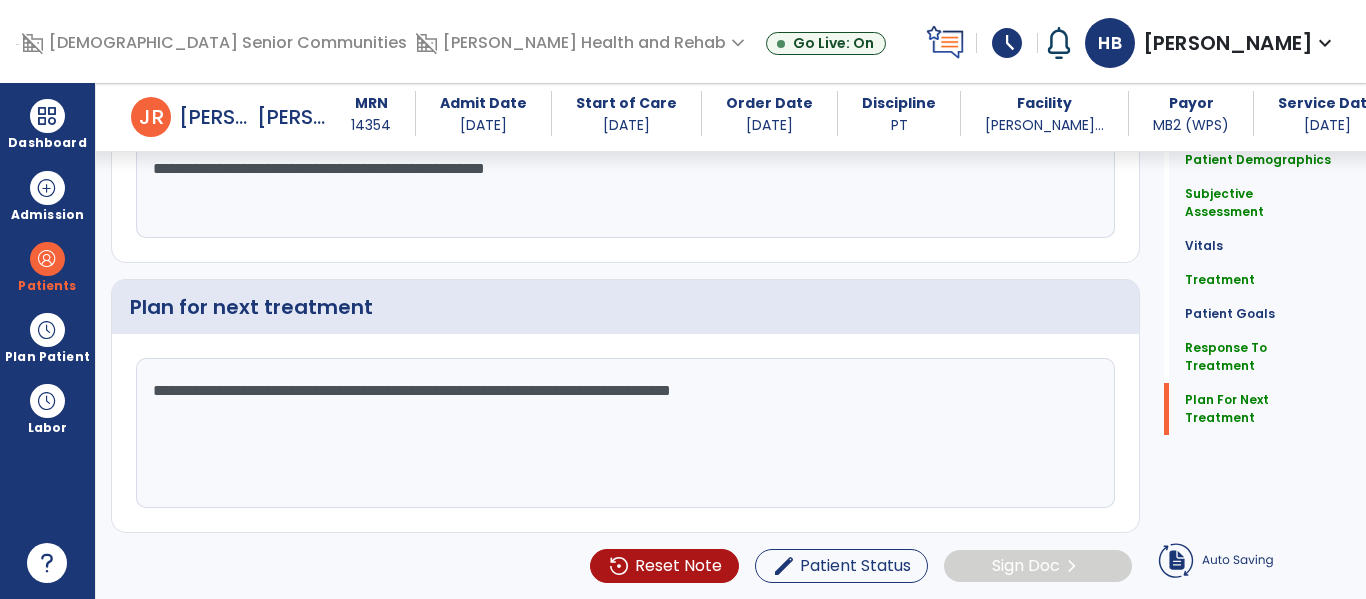 click on "Quick Links  Patient Demographics   Patient Demographics   Subjective Assessment   Subjective Assessment   Vitals   Vitals   Treatment   Treatment   Patient Goals   Patient Goals   Response To Treatment   Response To Treatment   Plan For Next Treatment   Plan For Next Treatment" 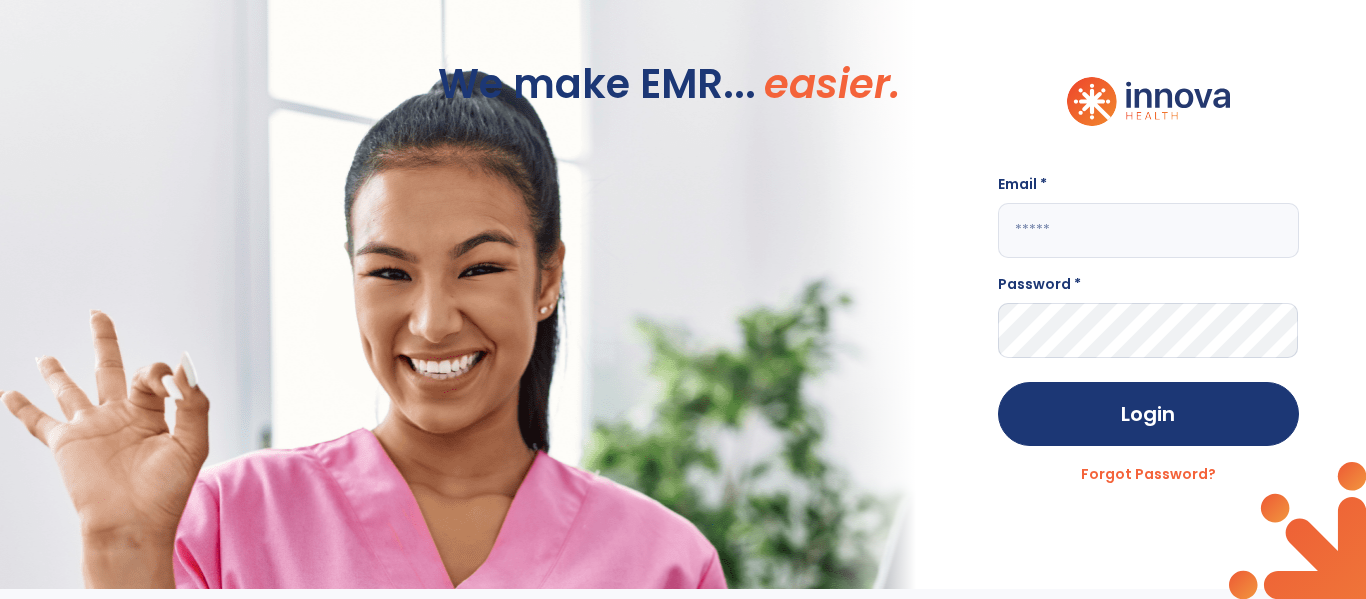 scroll, scrollTop: 0, scrollLeft: 0, axis: both 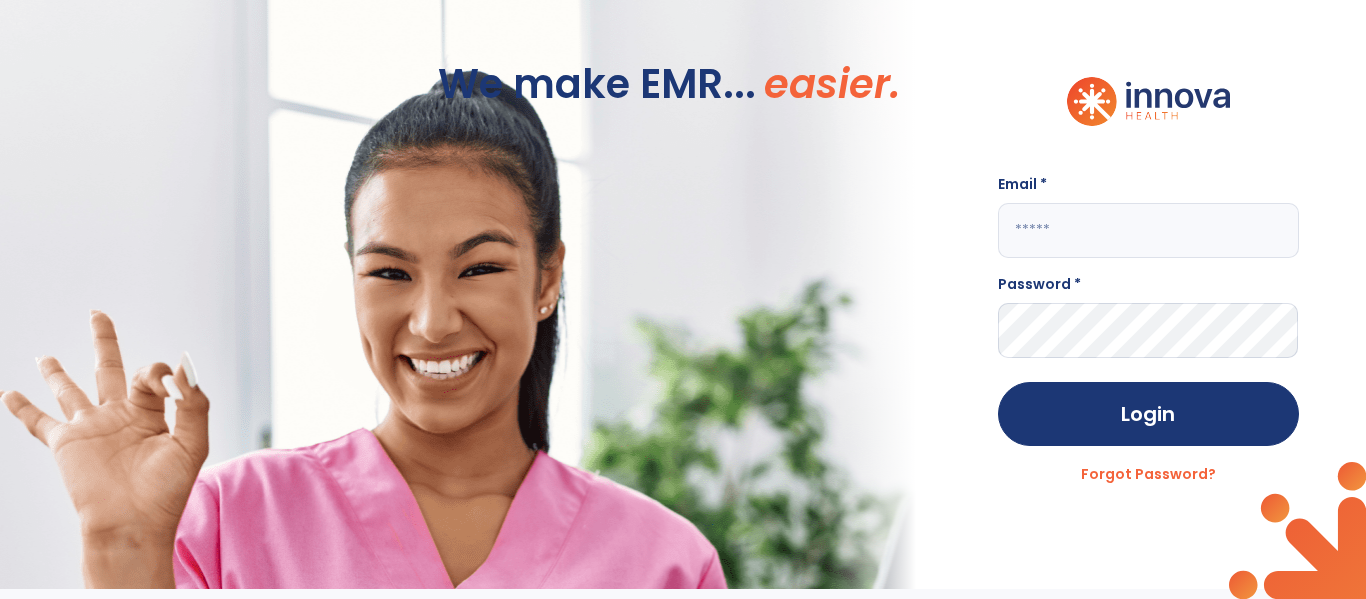 click 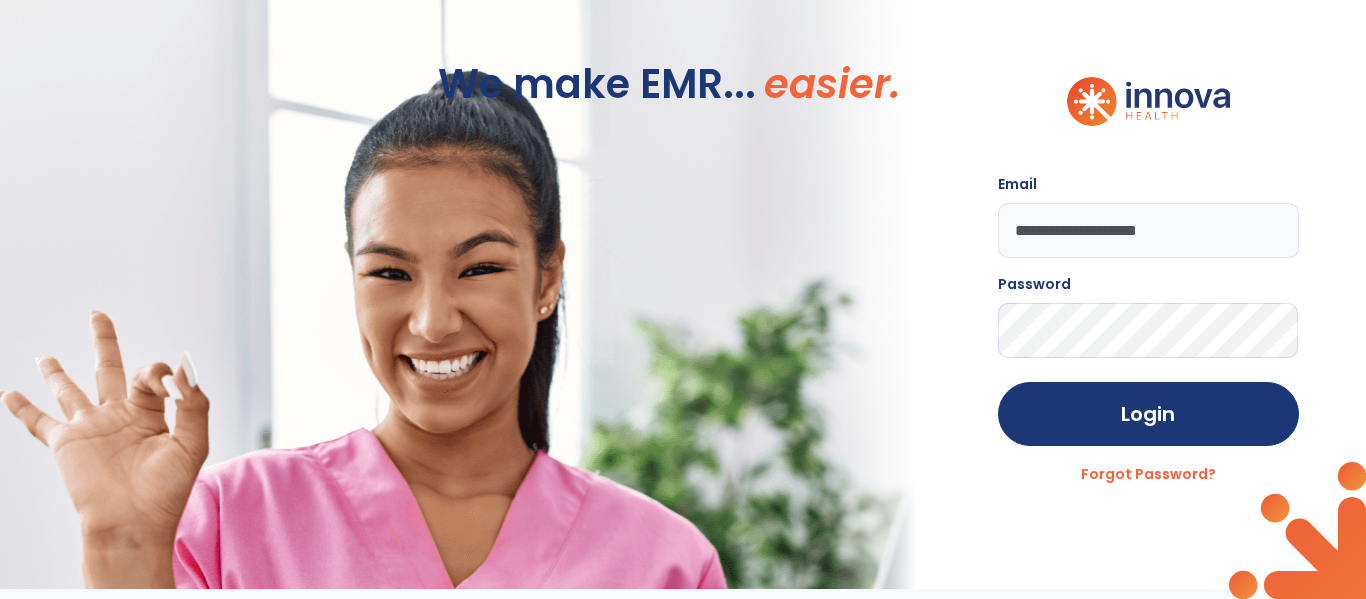 click on "Login" 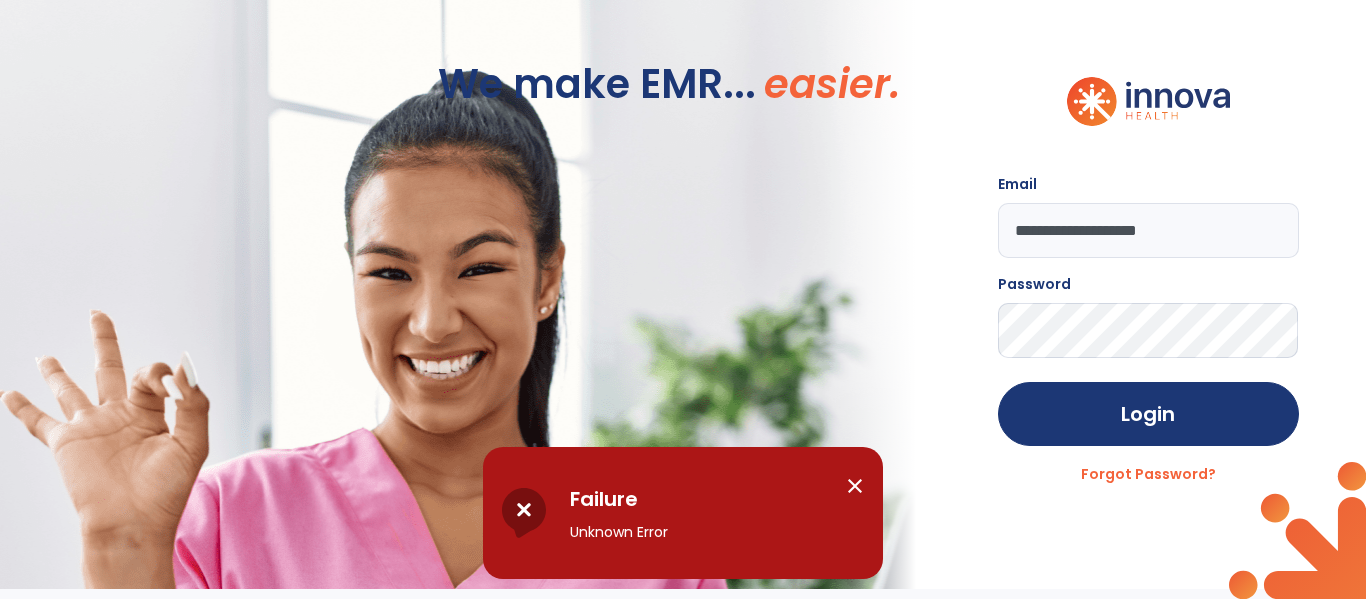 click on "**********" 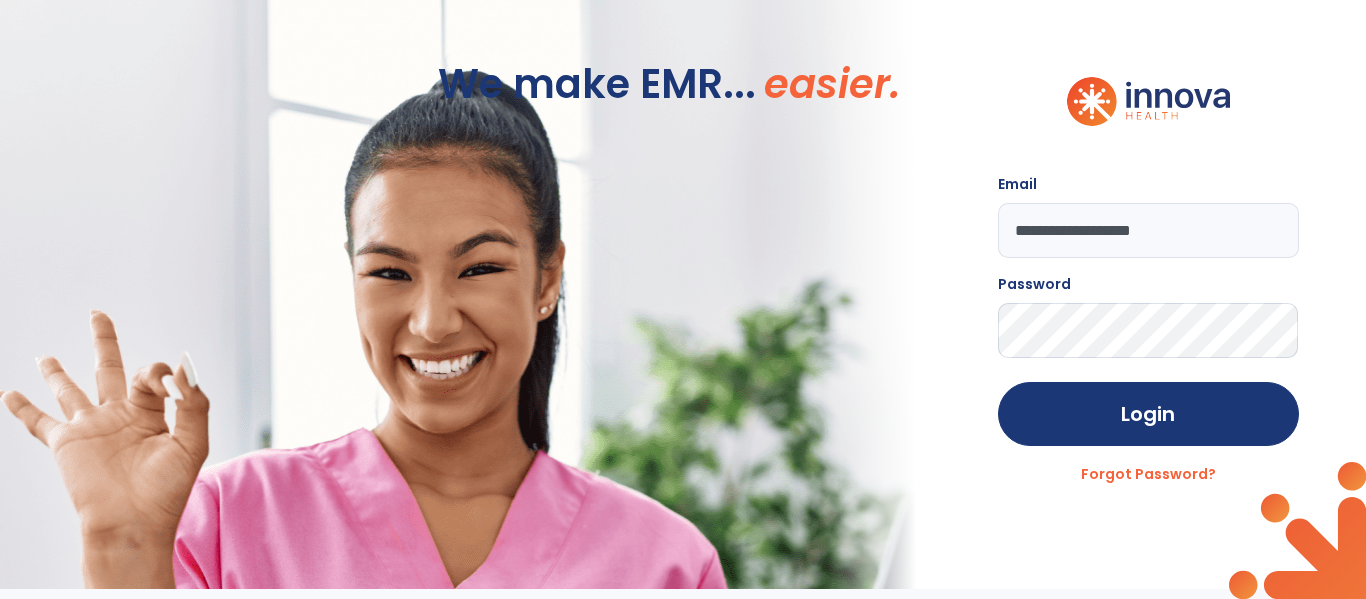 click on "**********" 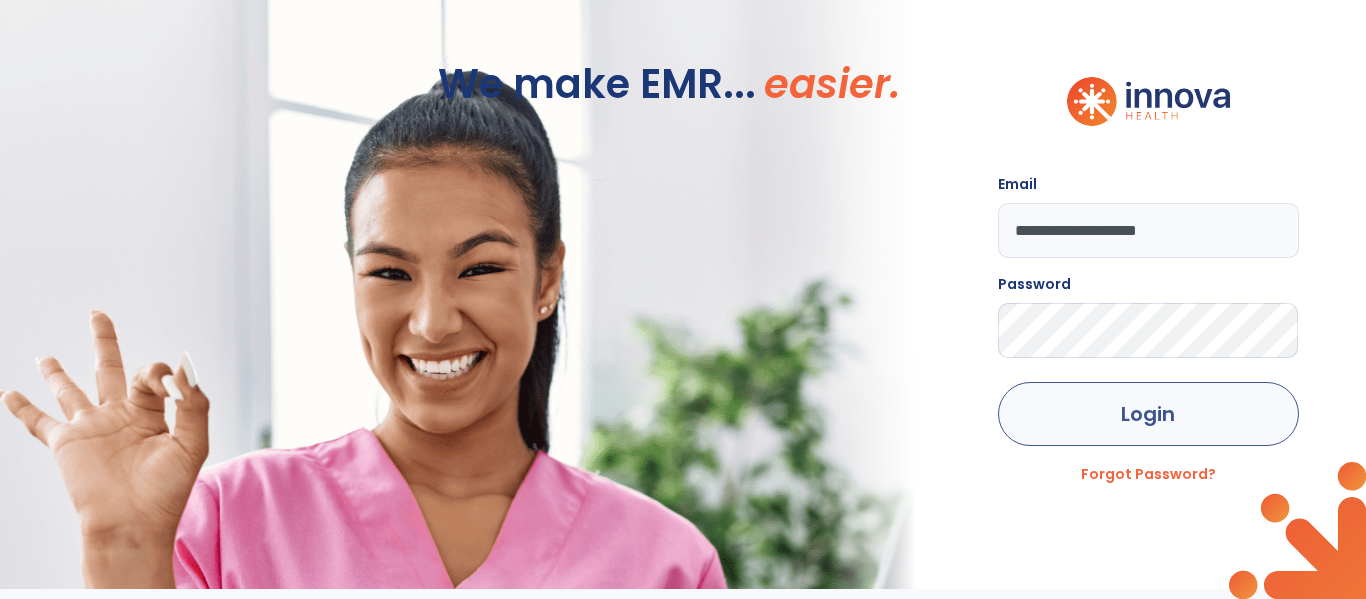 type on "**********" 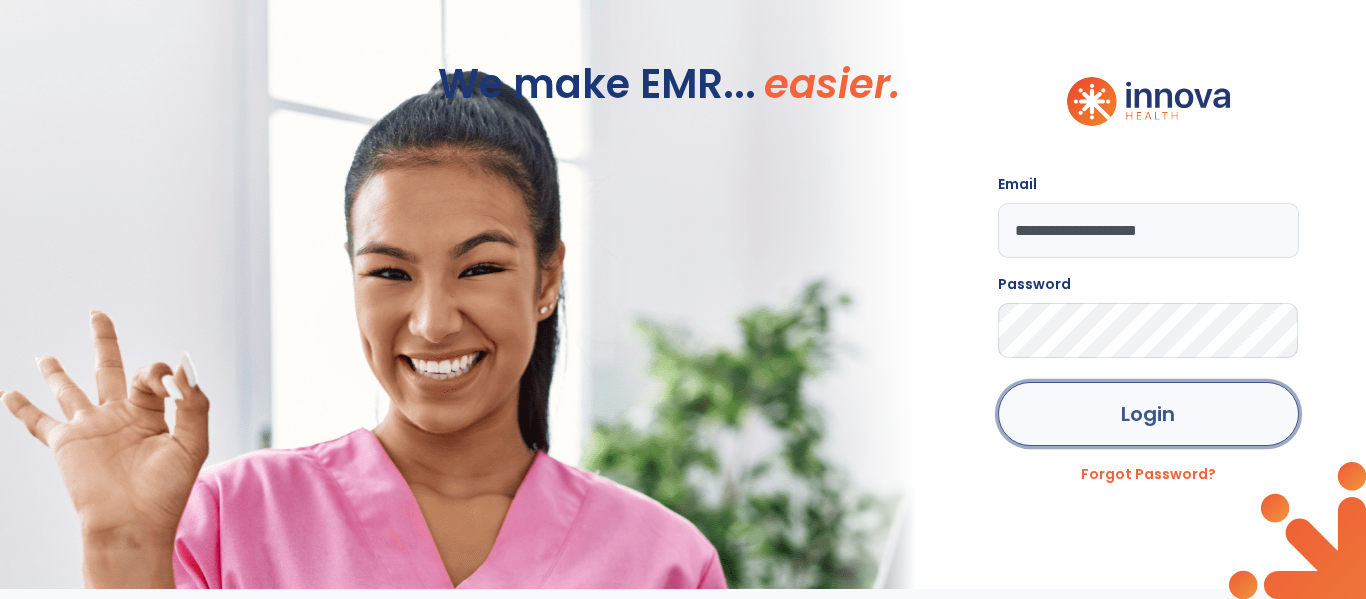 click on "Login" 